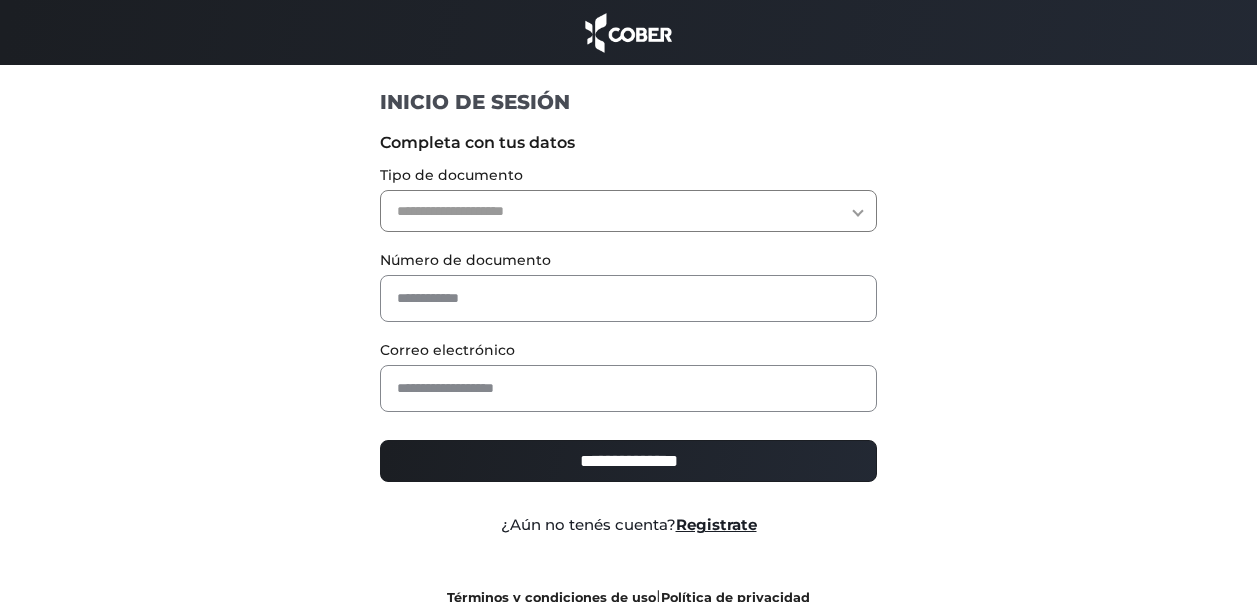 scroll, scrollTop: 0, scrollLeft: 0, axis: both 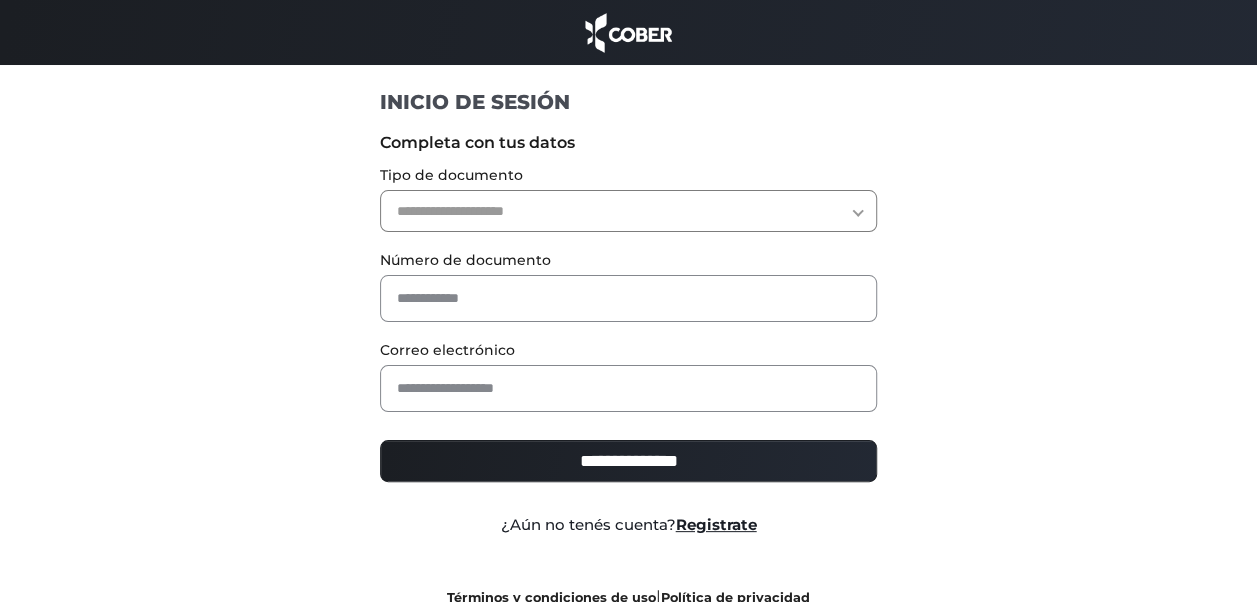 click on "**********" at bounding box center [628, 211] 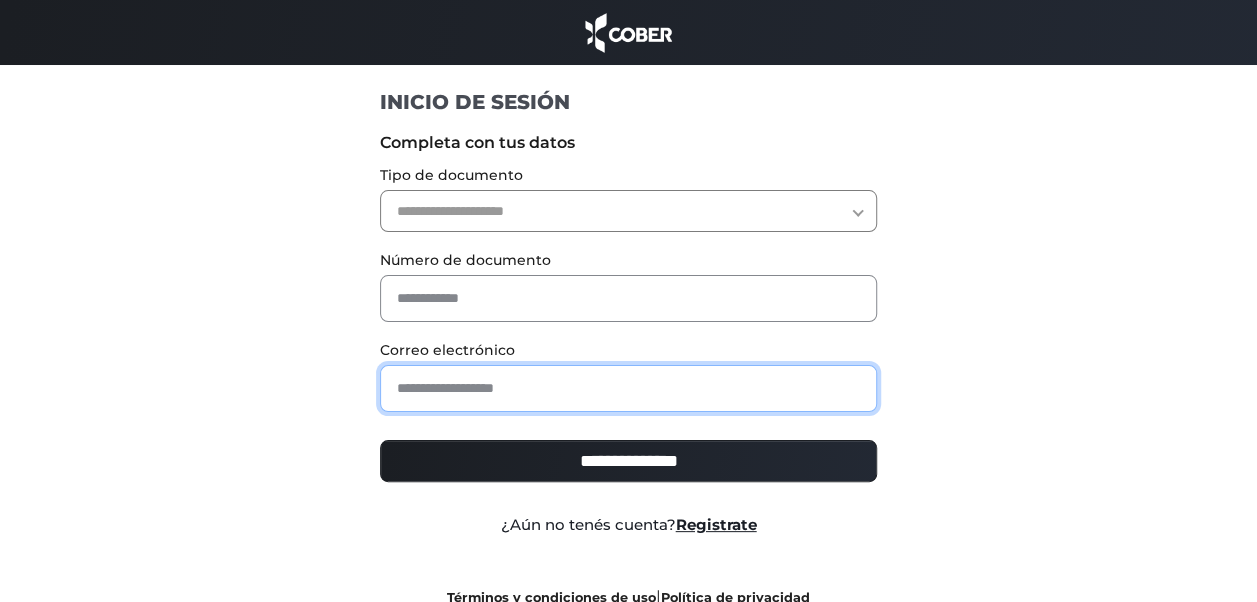 click at bounding box center [628, 388] 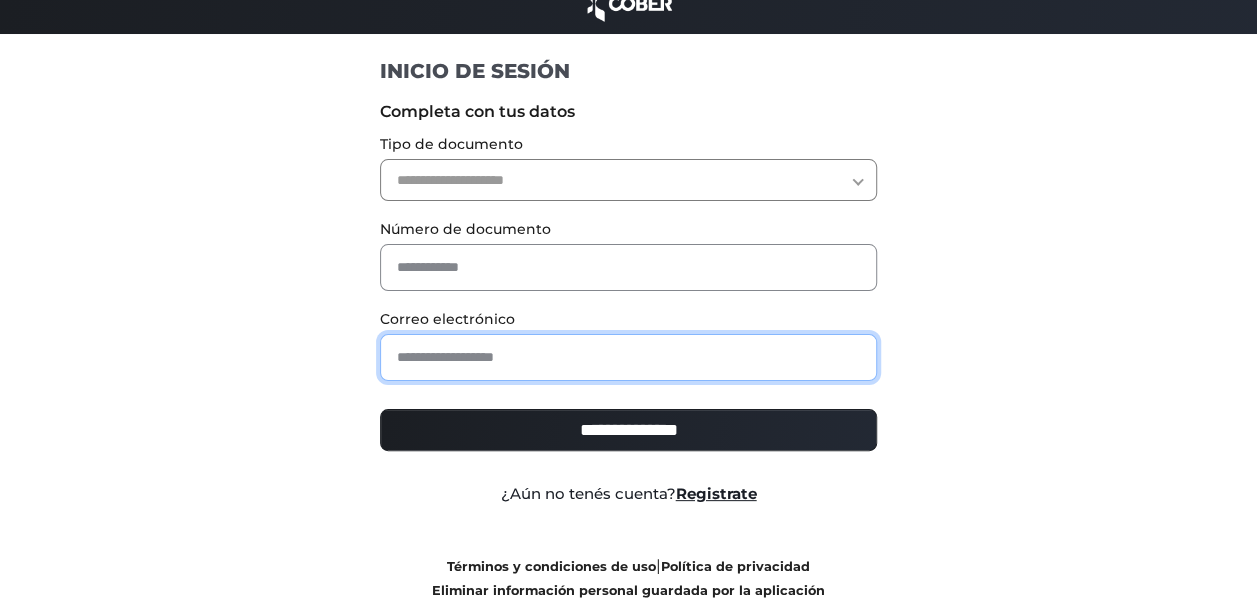 scroll, scrollTop: 0, scrollLeft: 0, axis: both 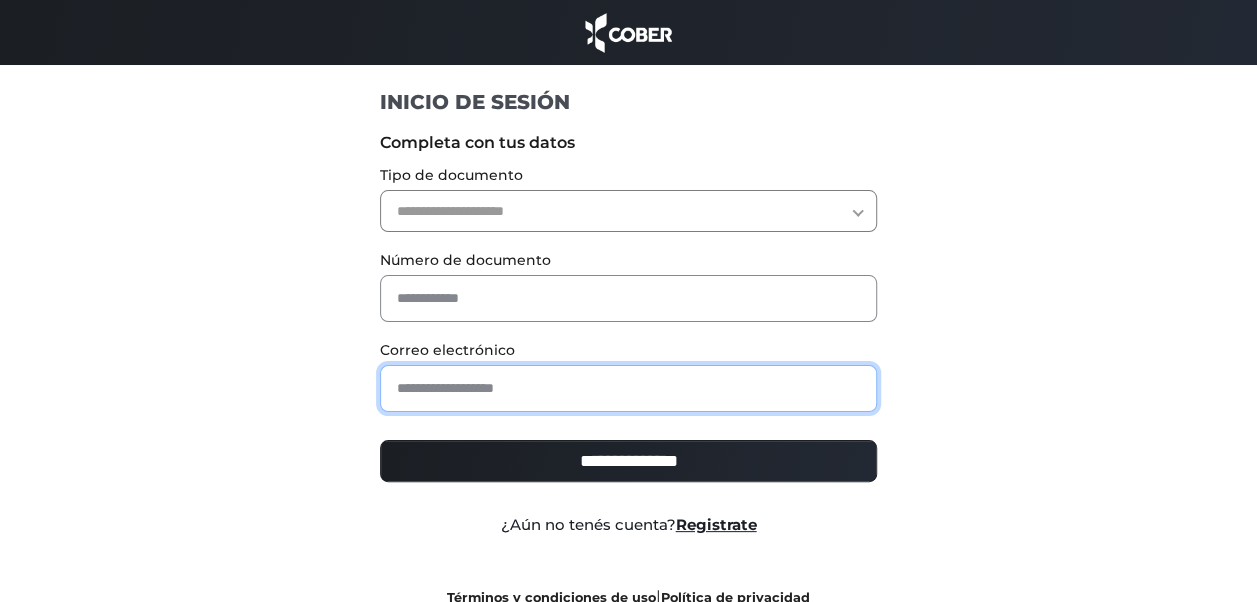 click at bounding box center [628, 388] 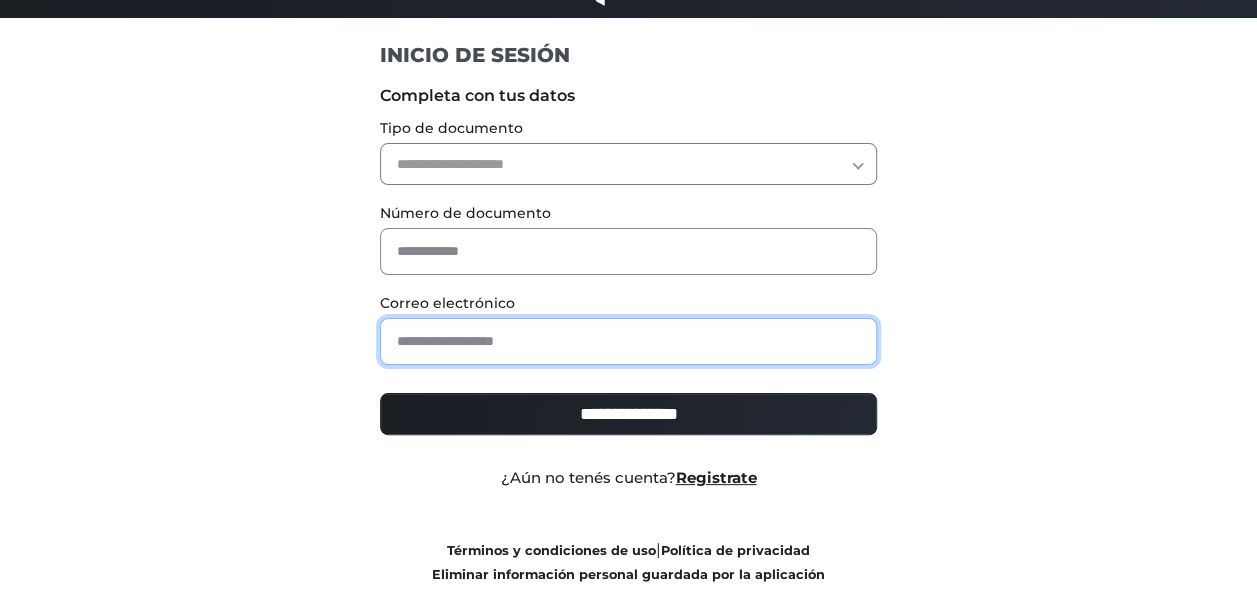 scroll, scrollTop: 0, scrollLeft: 0, axis: both 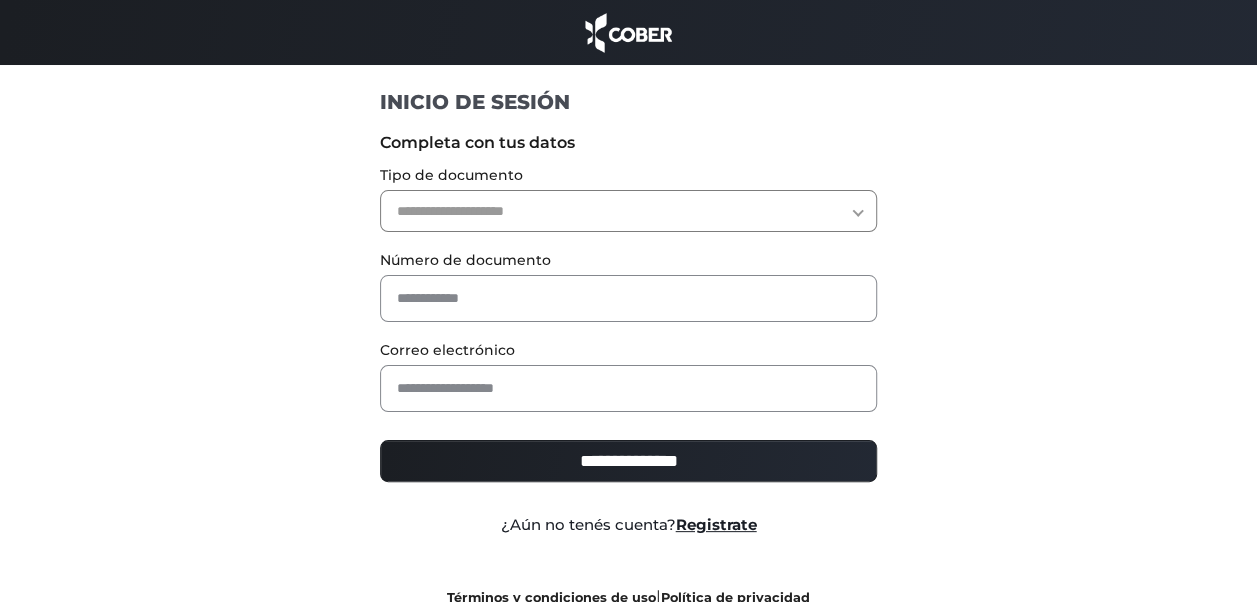 click on "**********" at bounding box center [628, 330] 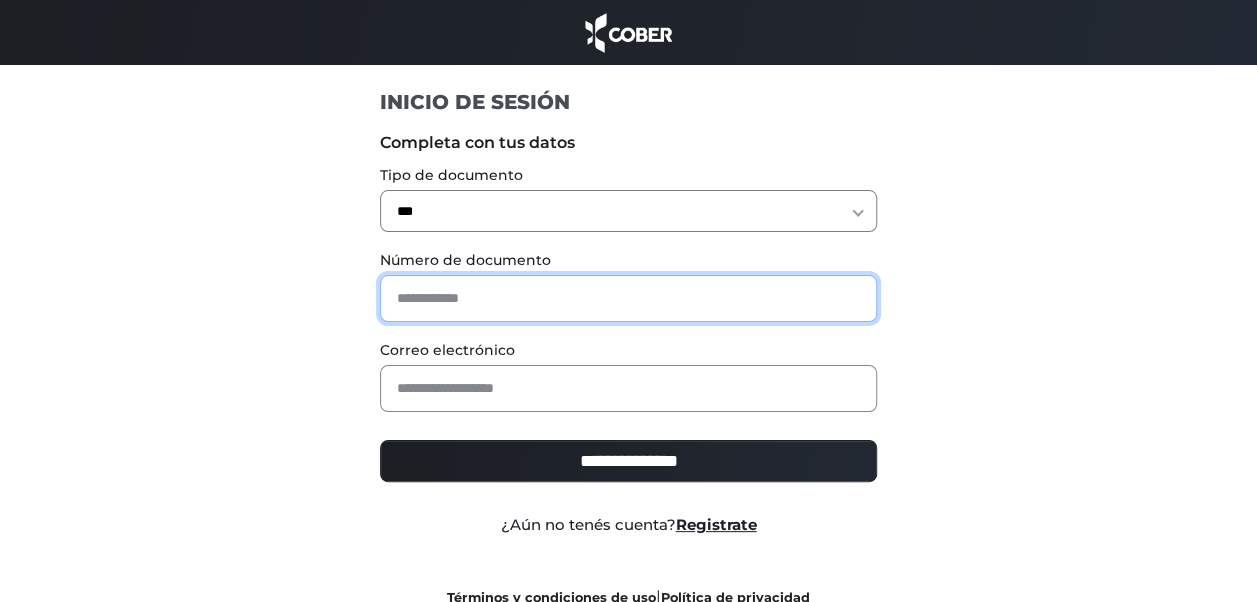 click at bounding box center [628, 298] 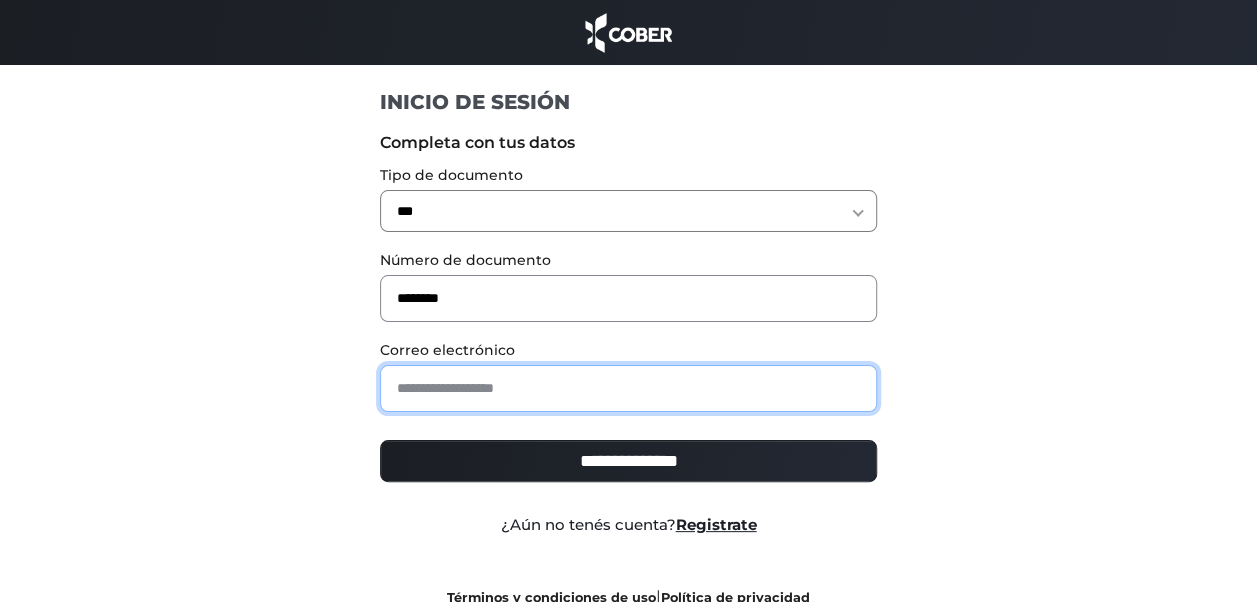click at bounding box center [628, 388] 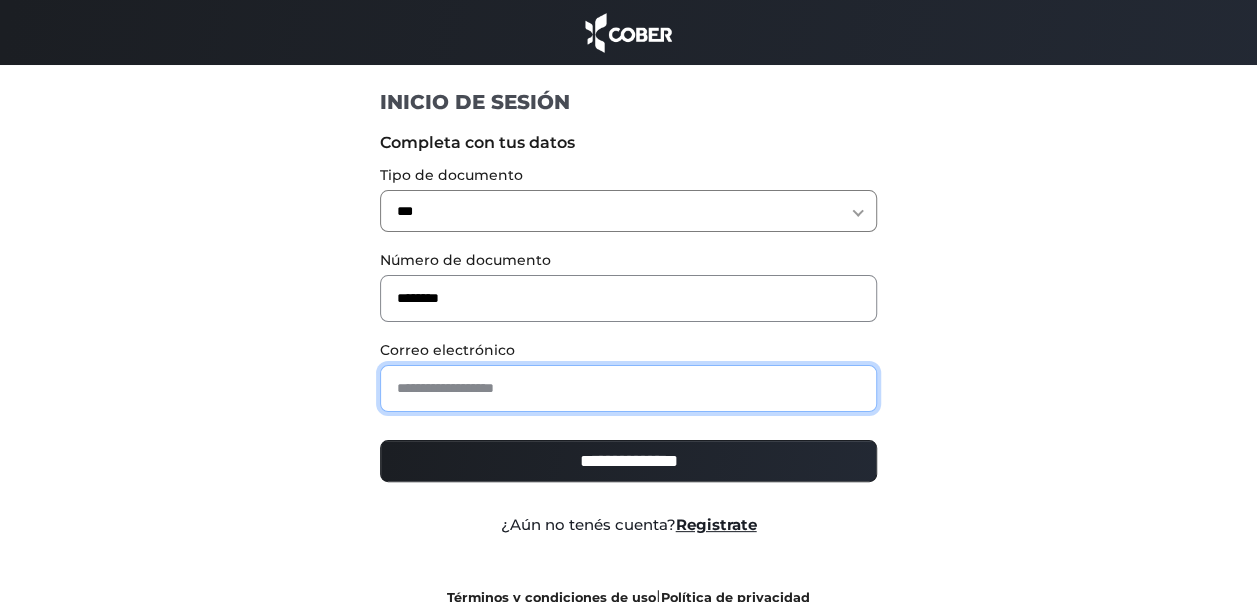 type on "**********" 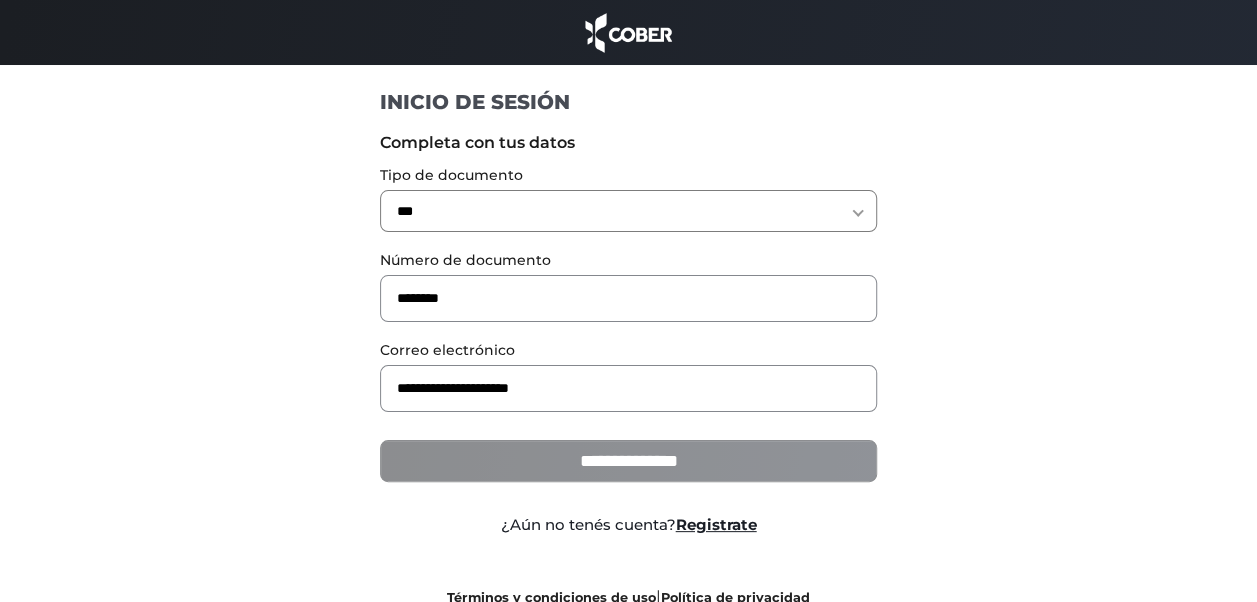 click on "**********" at bounding box center [628, 461] 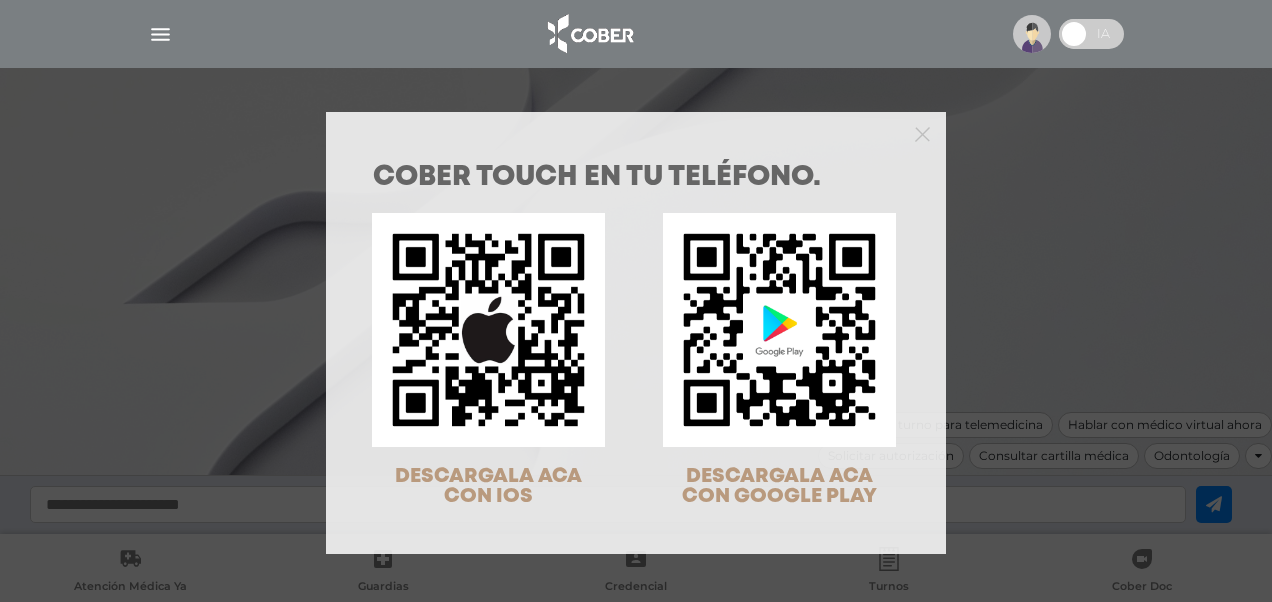 scroll, scrollTop: 0, scrollLeft: 0, axis: both 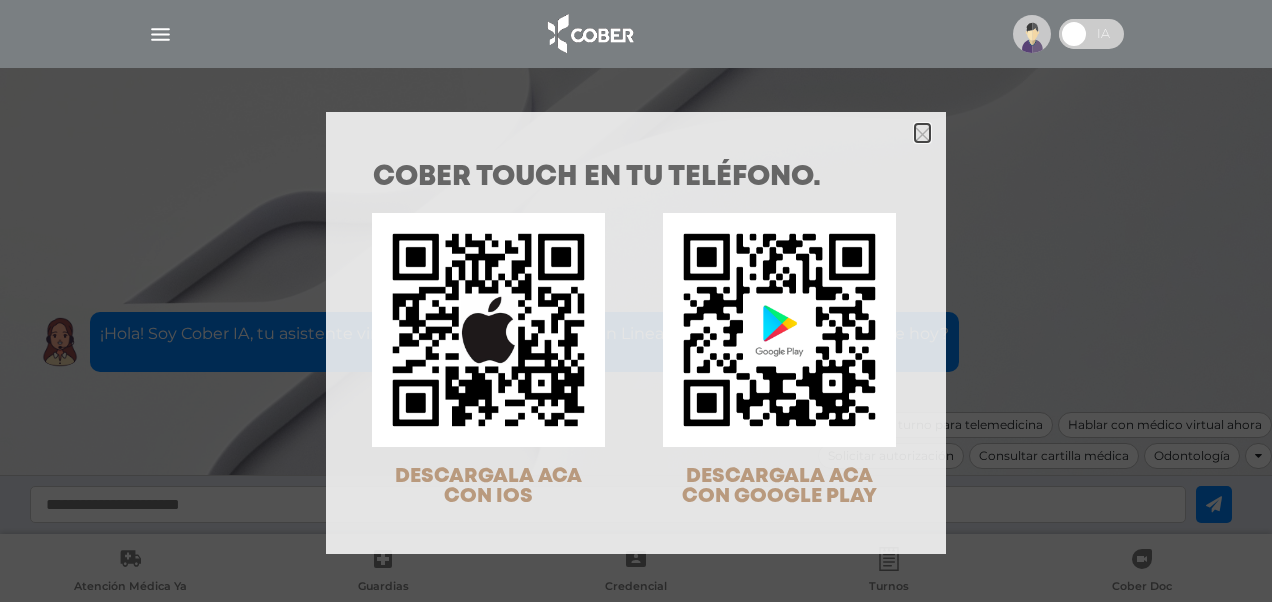 click 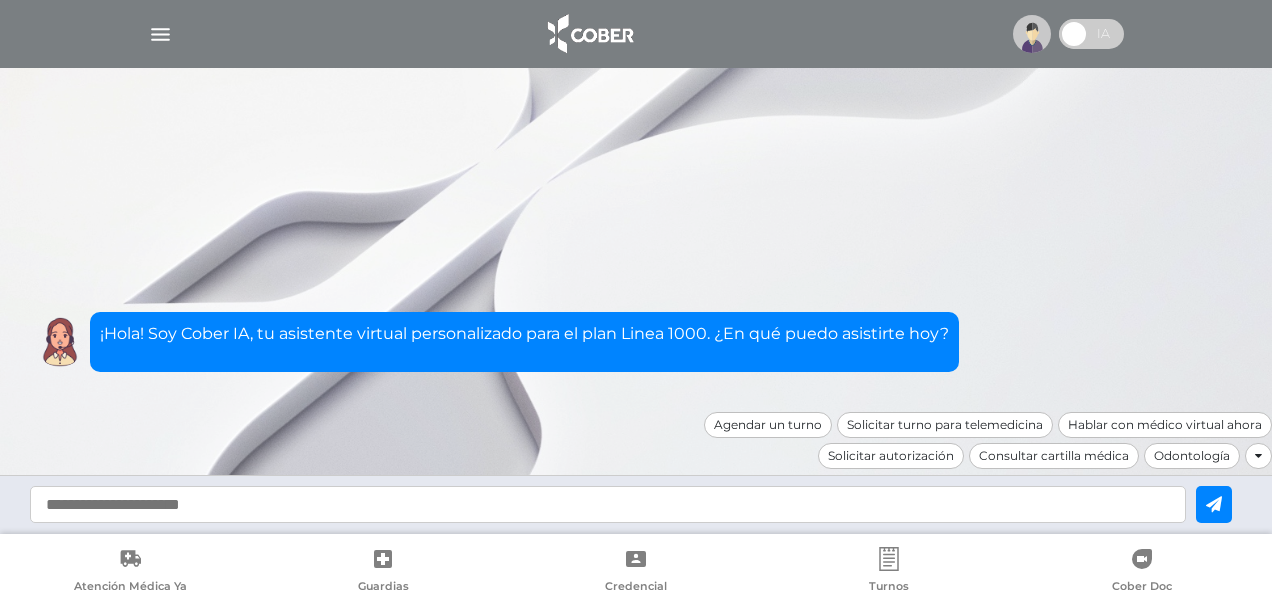 click at bounding box center [160, 34] 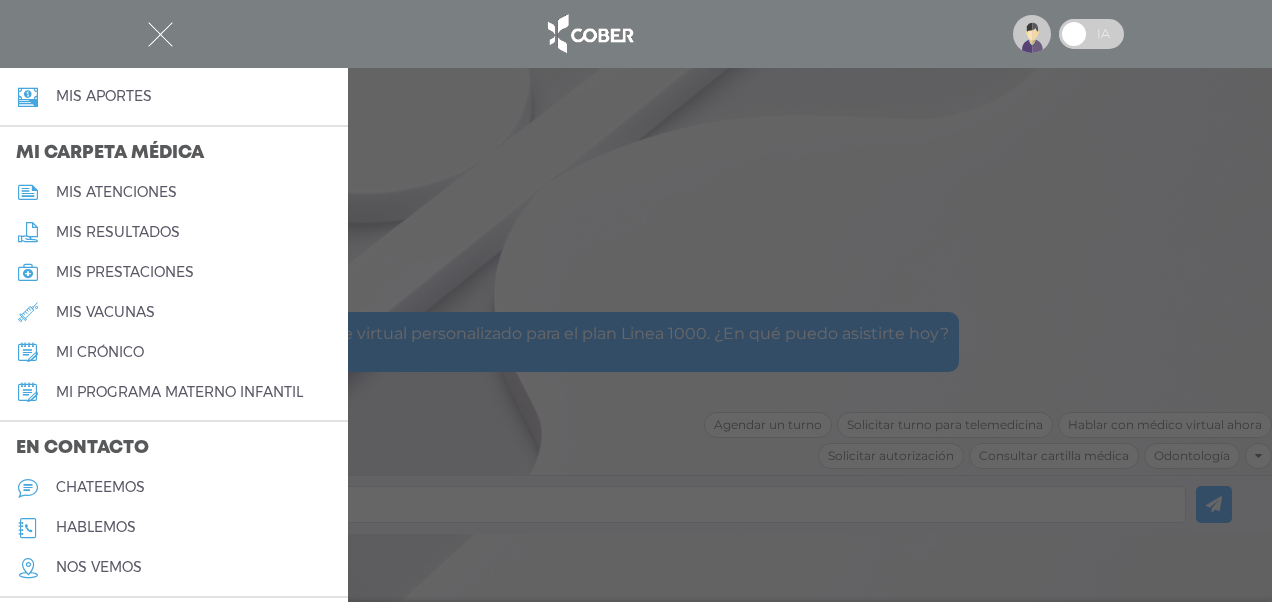 scroll, scrollTop: 900, scrollLeft: 0, axis: vertical 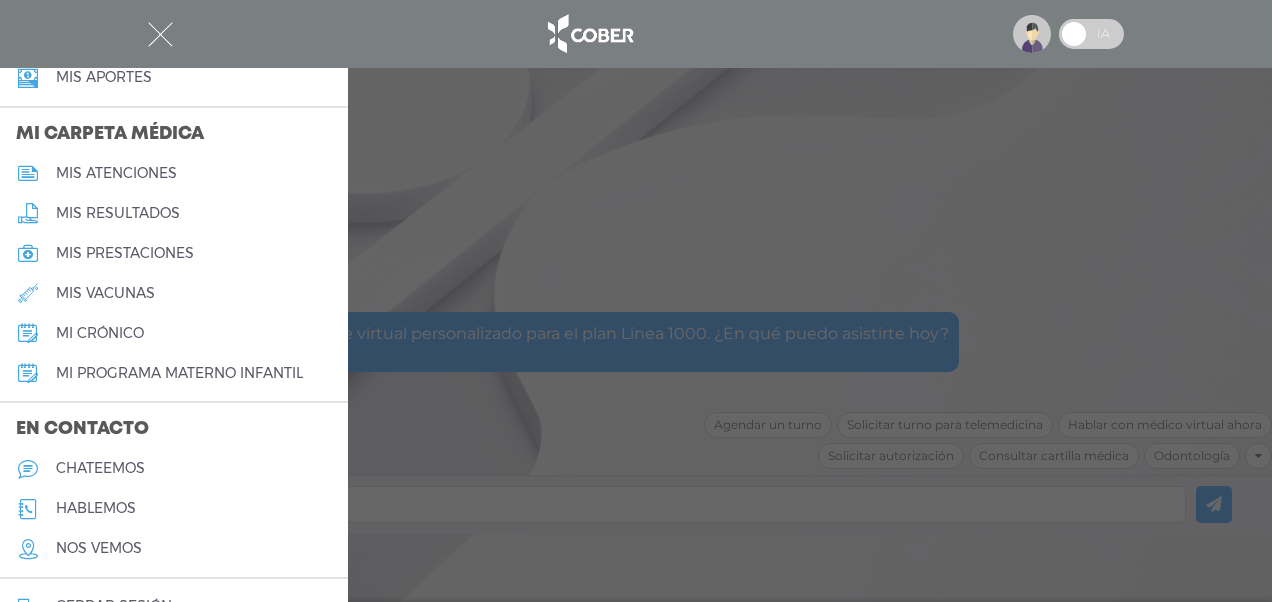 click on "chateemos" at bounding box center (100, 468) 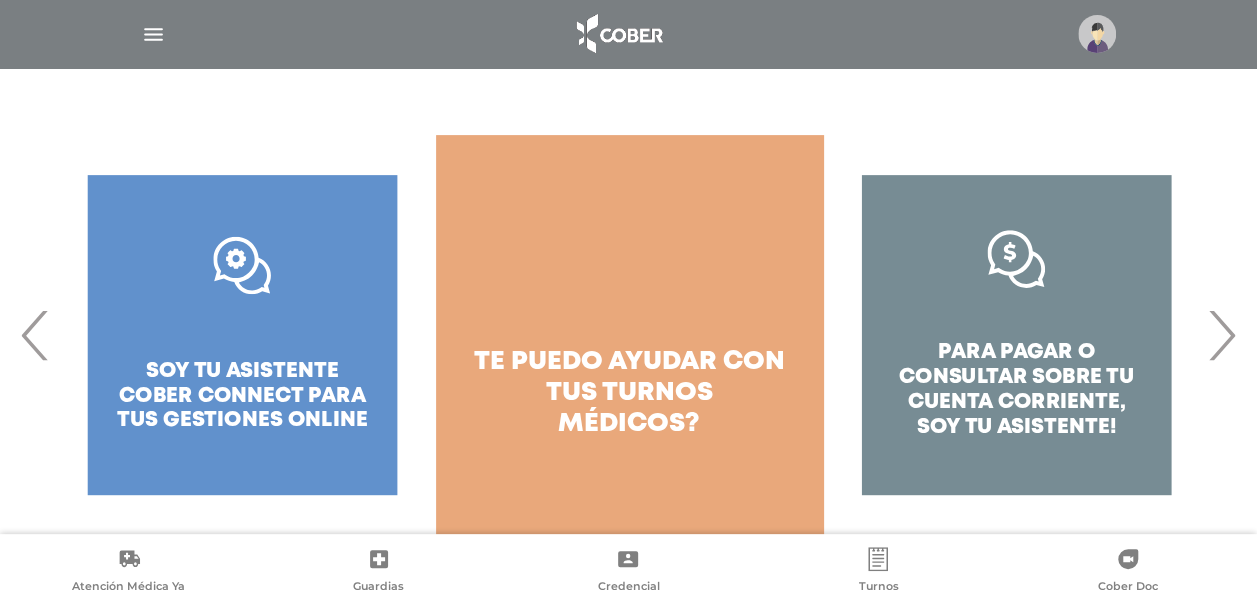 scroll, scrollTop: 295, scrollLeft: 0, axis: vertical 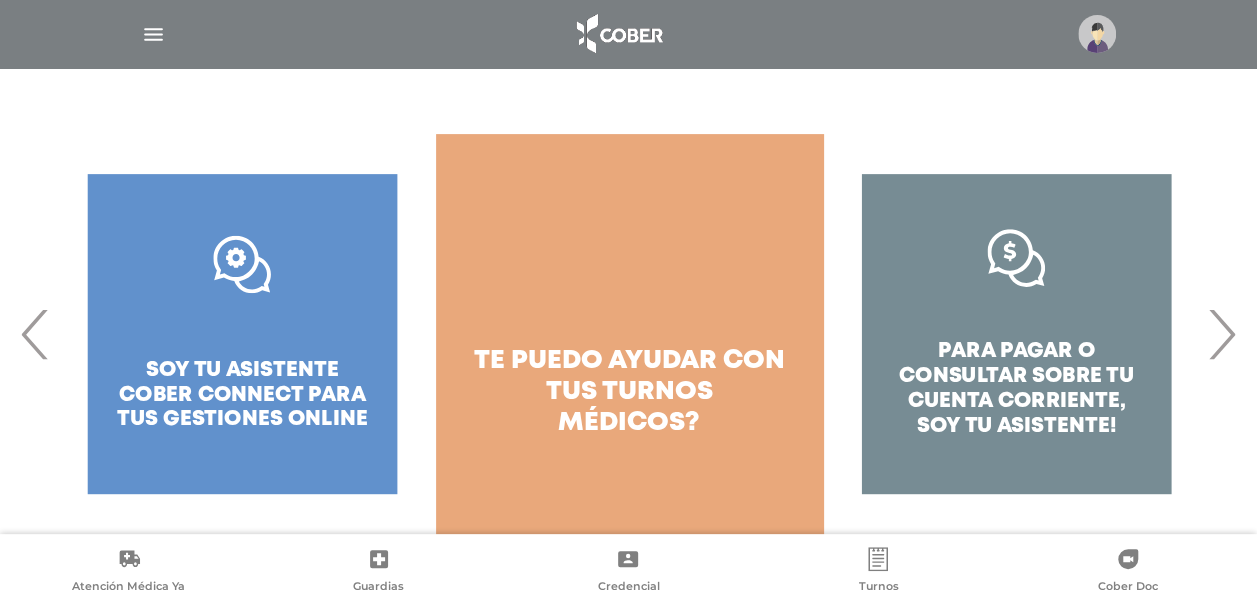 click on "›" at bounding box center (1221, 334) 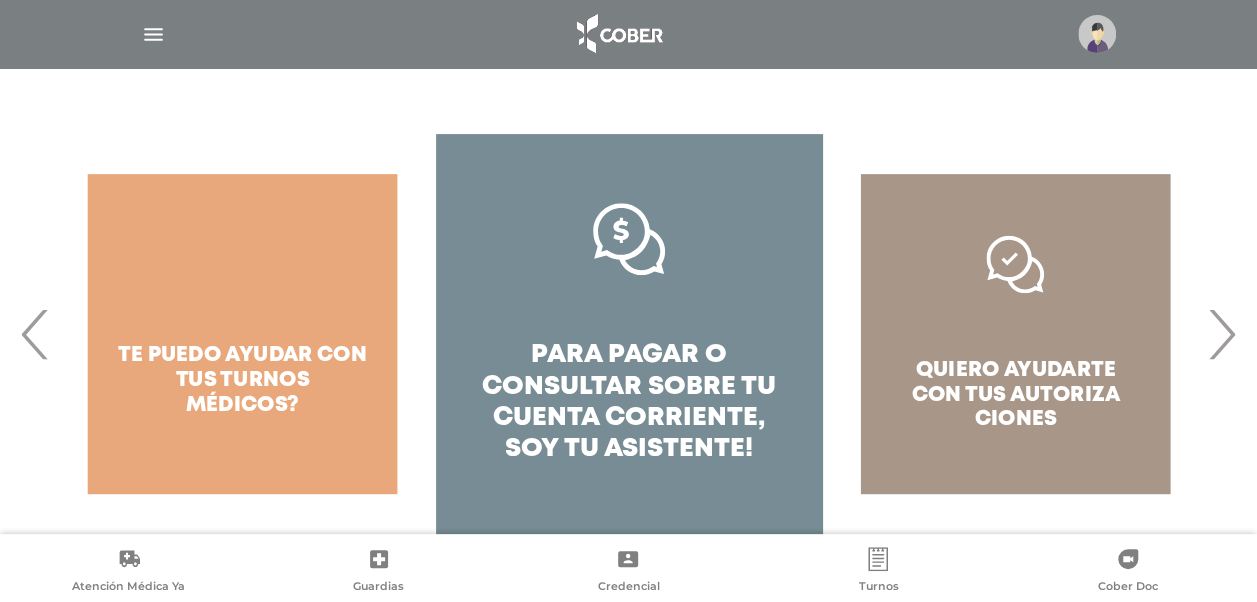 click on "›" at bounding box center (1221, 334) 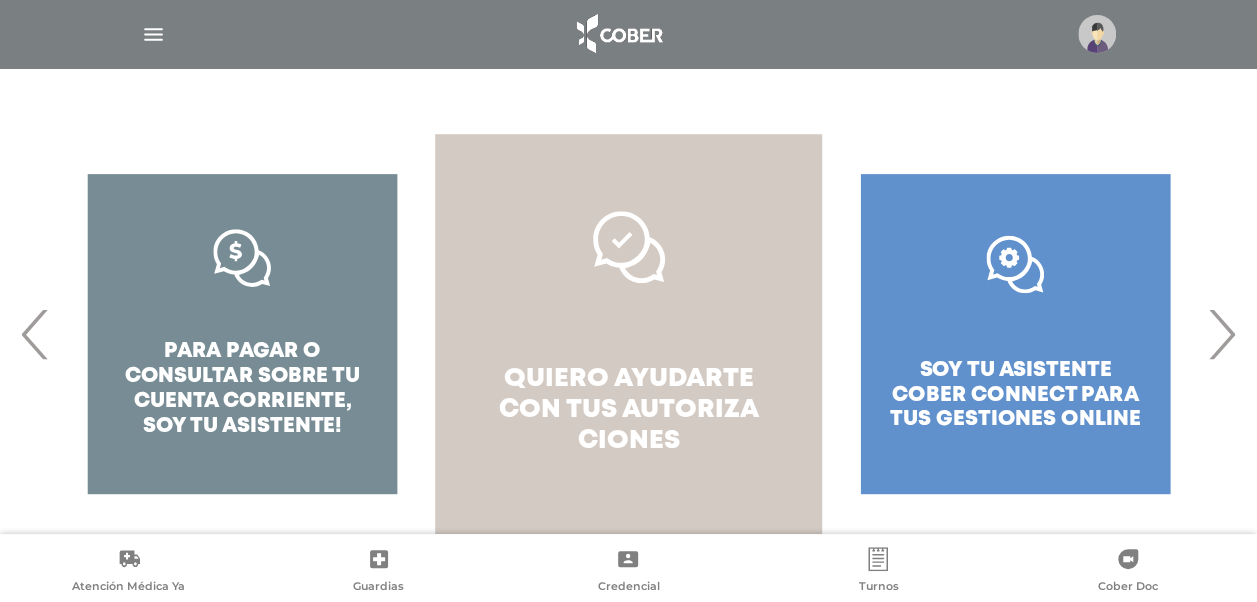 click on "quiero ayudarte con tus" at bounding box center (626, 394) 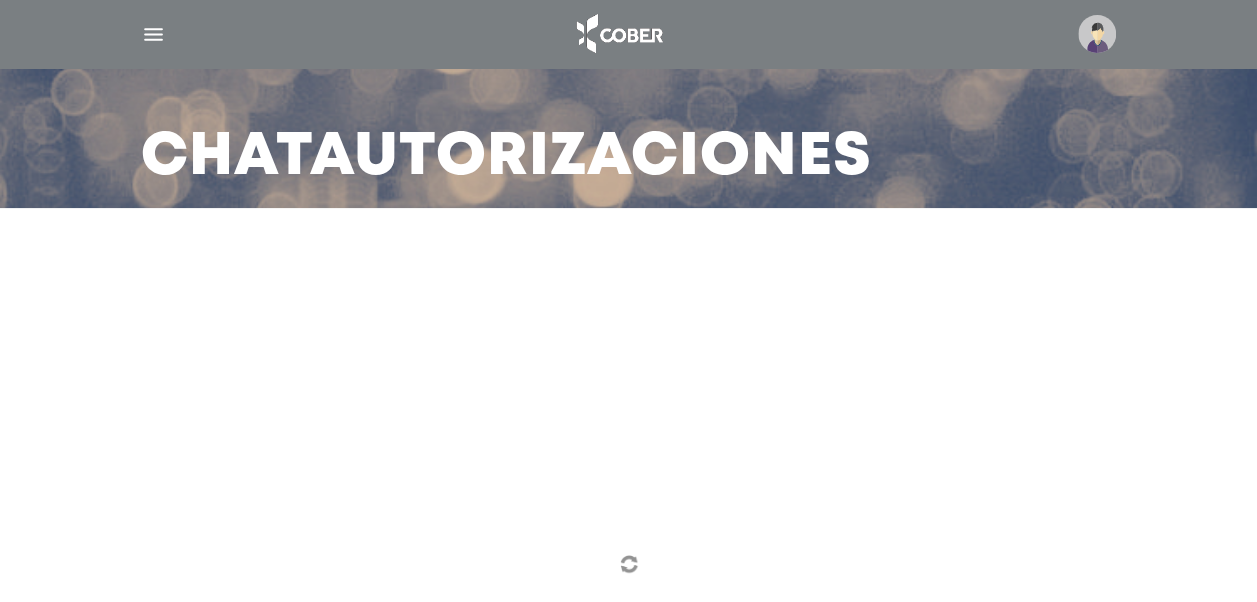 scroll, scrollTop: 162, scrollLeft: 0, axis: vertical 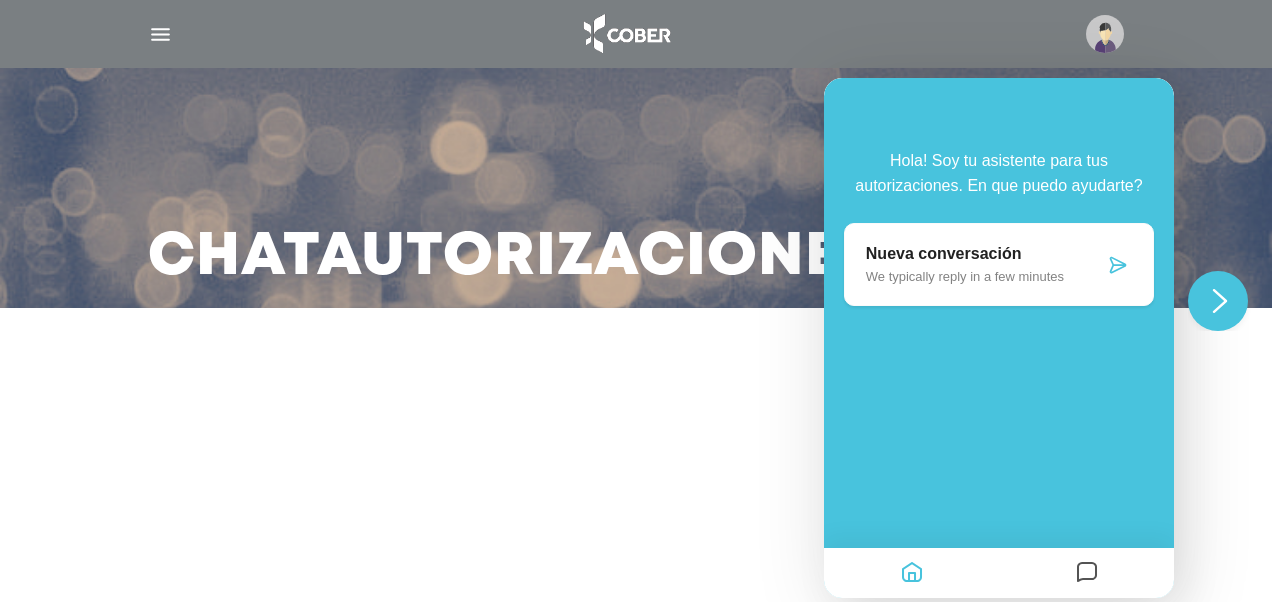 click on "Hola! Soy tu asistente para tus autorizaciones. En que puedo ayudarte?  Nueva conversación   We typically reply in a few minutes" at bounding box center (999, 273) 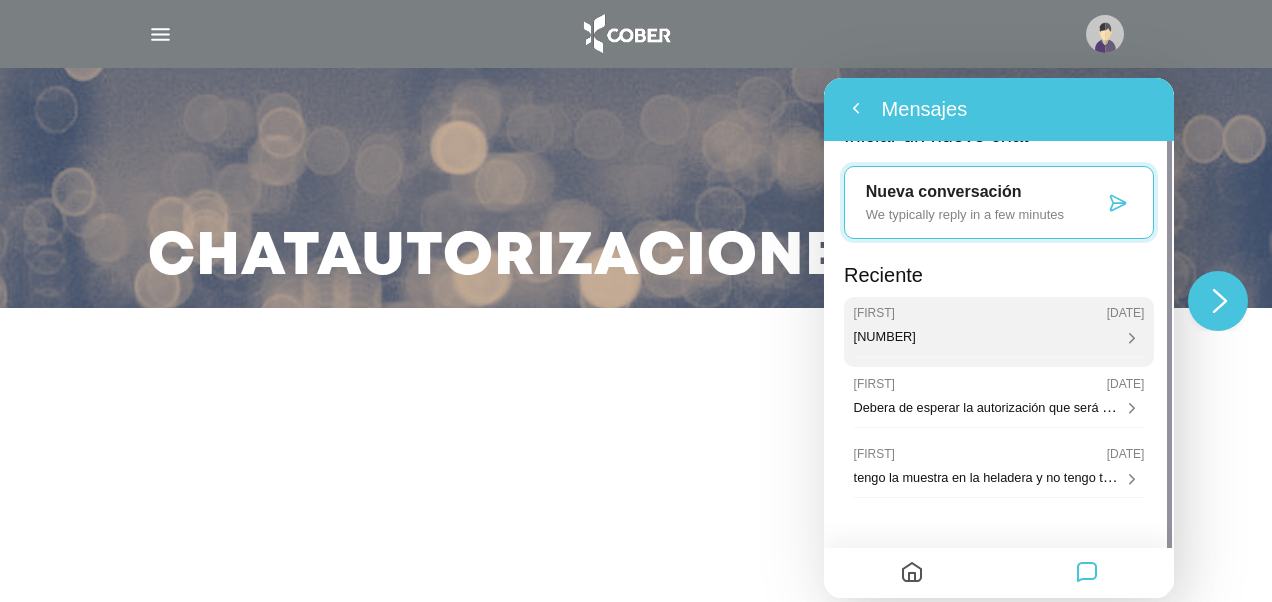 scroll, scrollTop: 0, scrollLeft: 0, axis: both 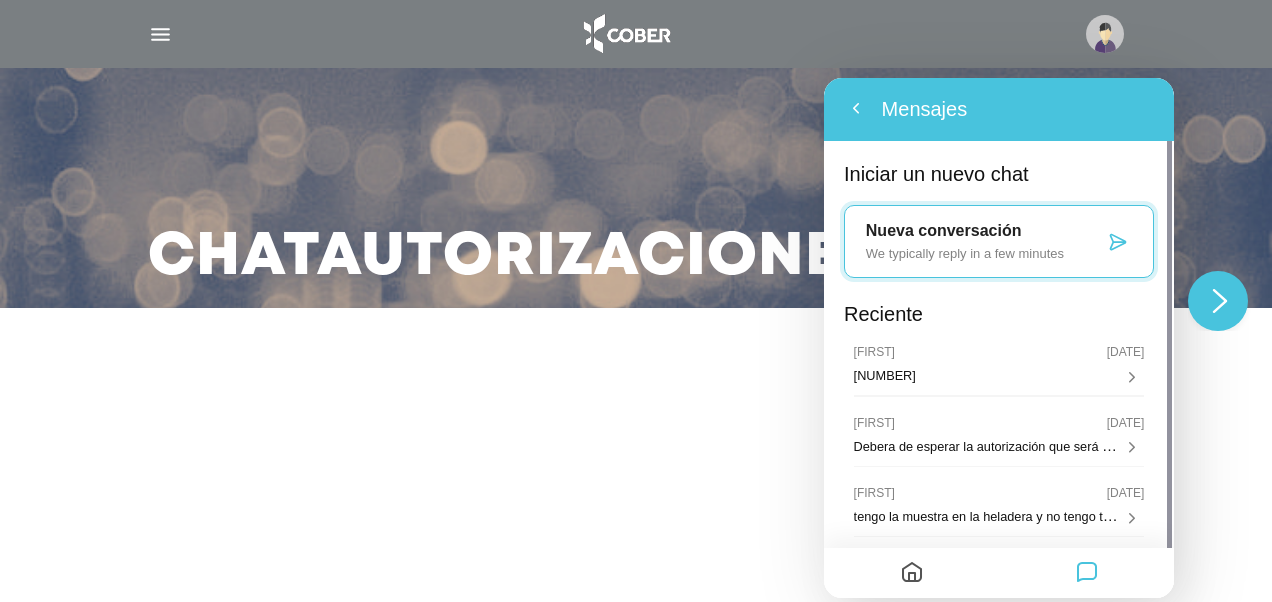 click on "Nueva conversación" at bounding box center [985, 757] 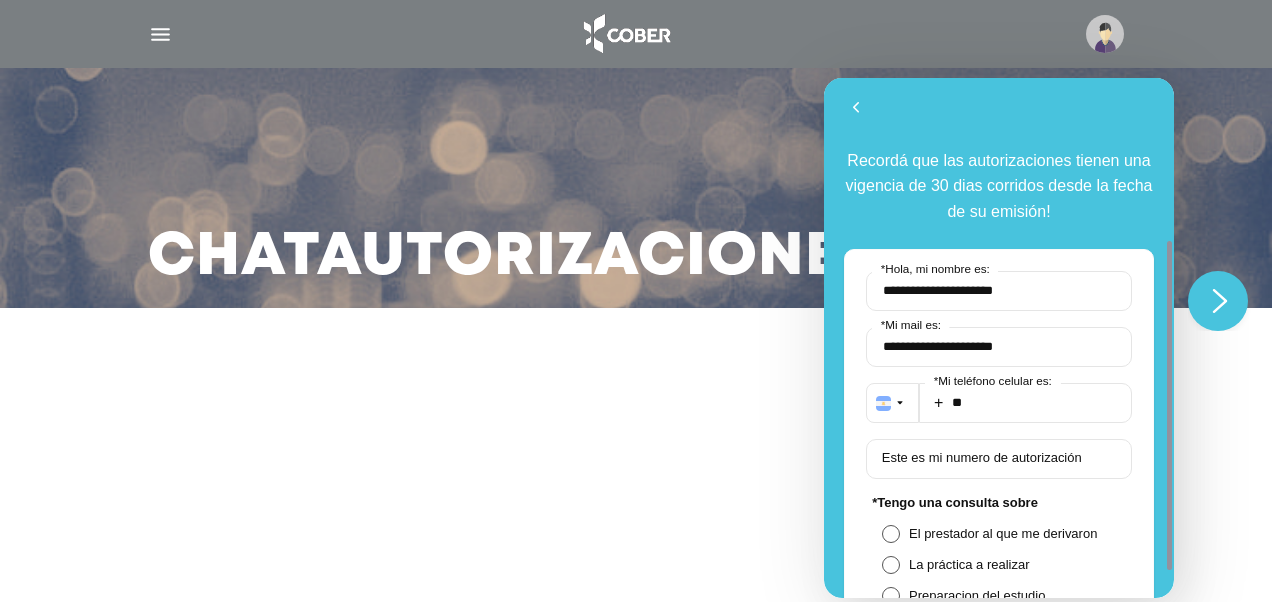 scroll, scrollTop: 100, scrollLeft: 0, axis: vertical 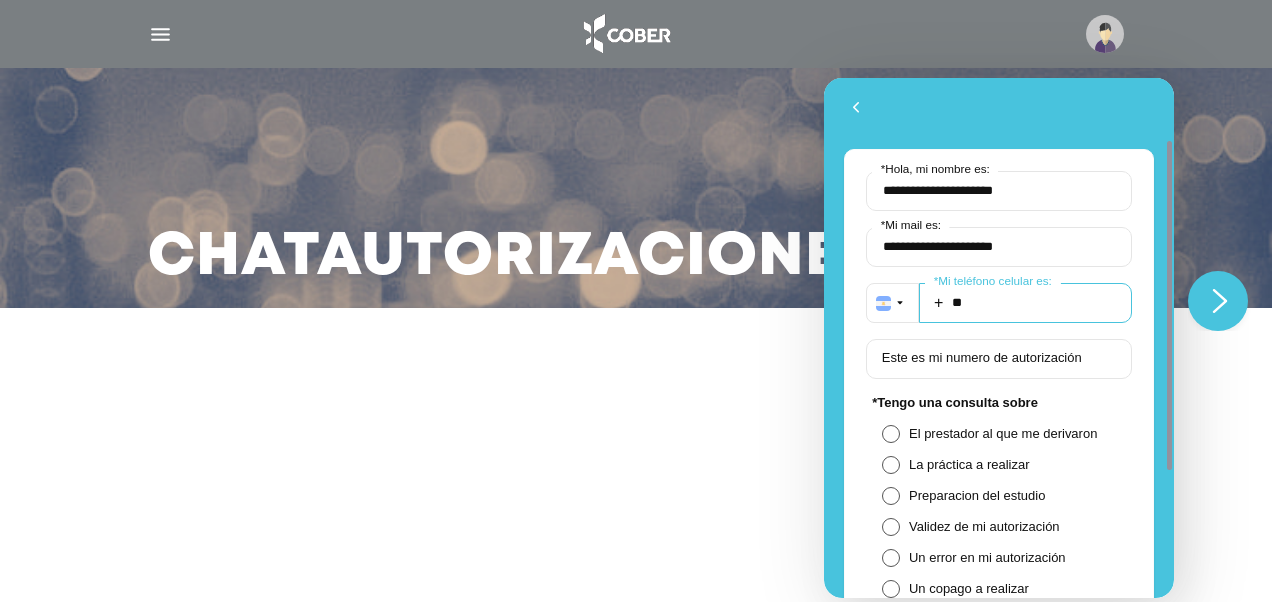 click on "**" at bounding box center (1025, 303) 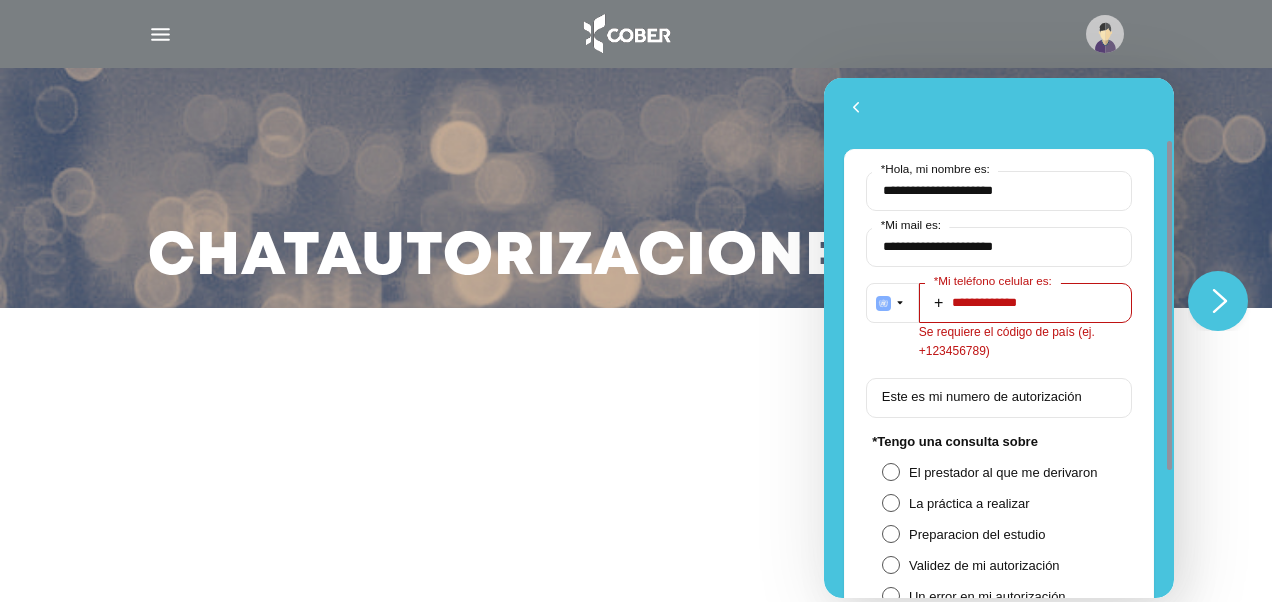 drag, startPoint x: 984, startPoint y: 299, endPoint x: 994, endPoint y: 307, distance: 12.806249 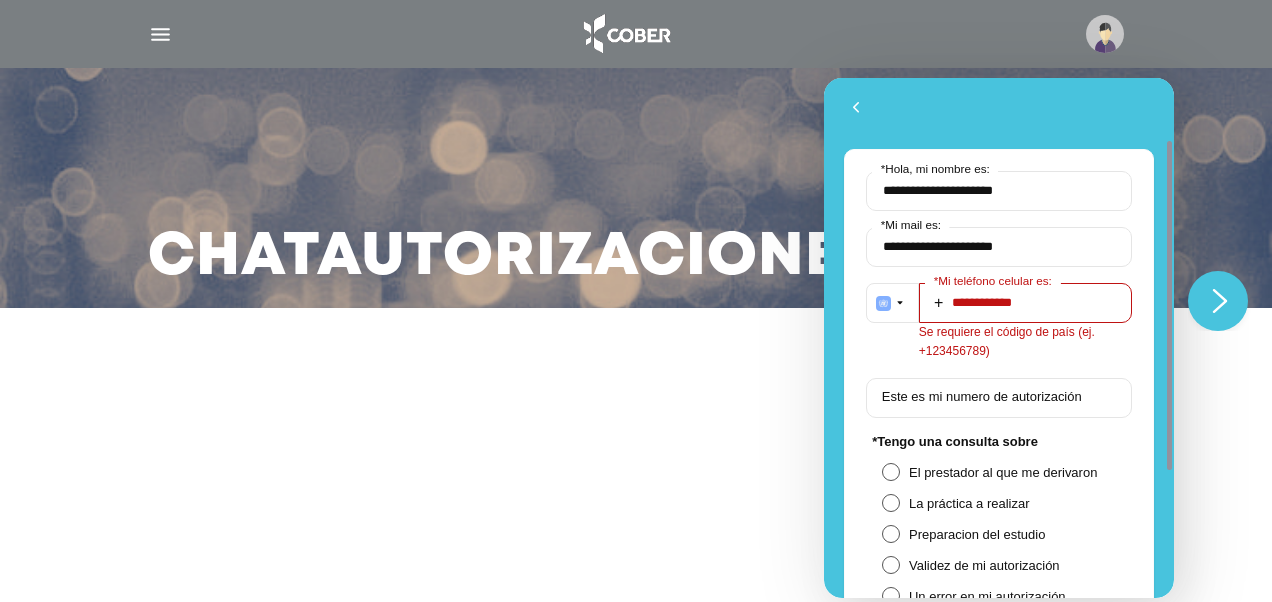 click on "*  Tengo una consulta sobre" at bounding box center [1002, 441] 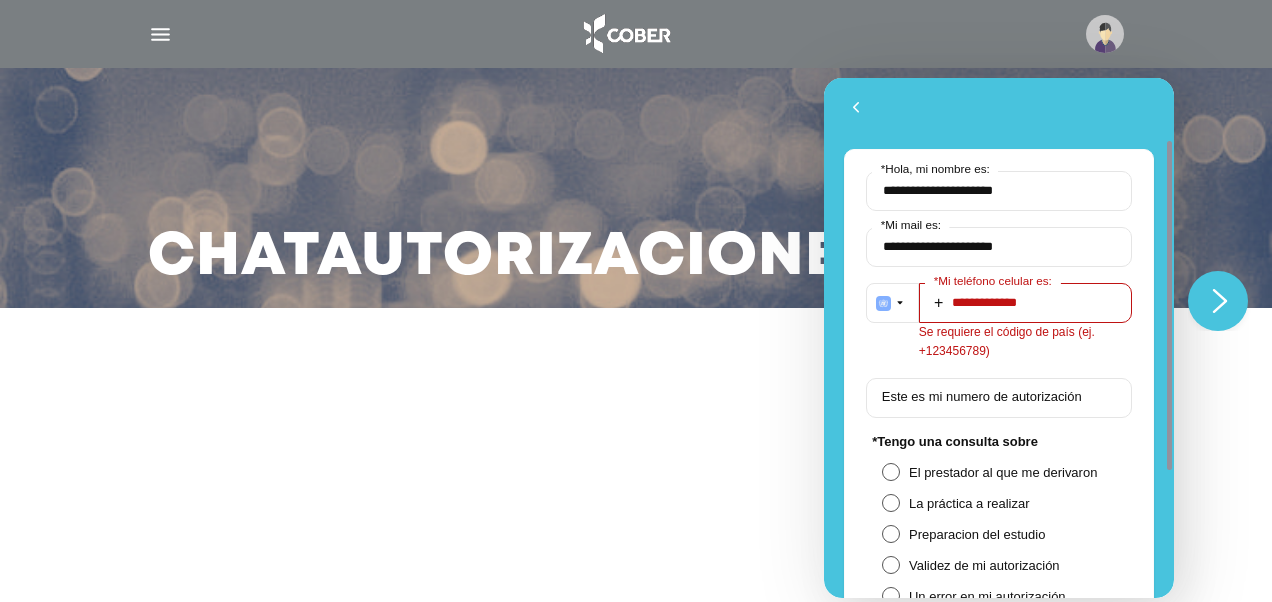 click on "*  Tengo una consulta sobre  El prestador al que me derivaron La práctica a realizar Preparacion del estudio Validez de mi autorización Un error en mi autorización Un copago a realizar" at bounding box center (999, 534) 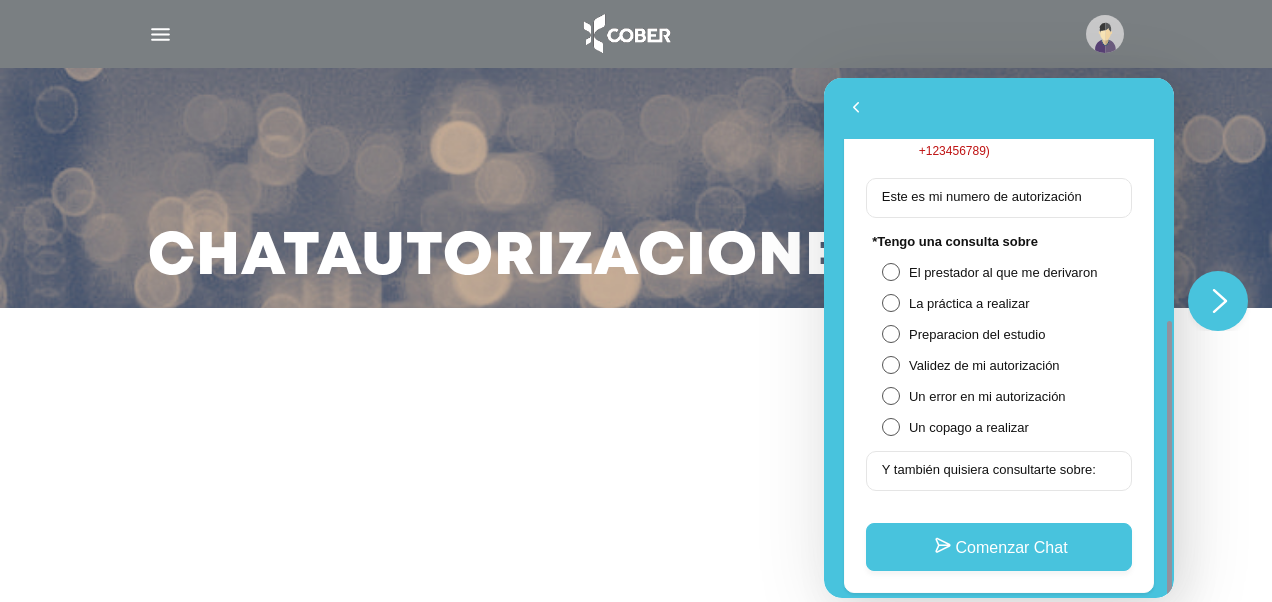scroll, scrollTop: 338, scrollLeft: 0, axis: vertical 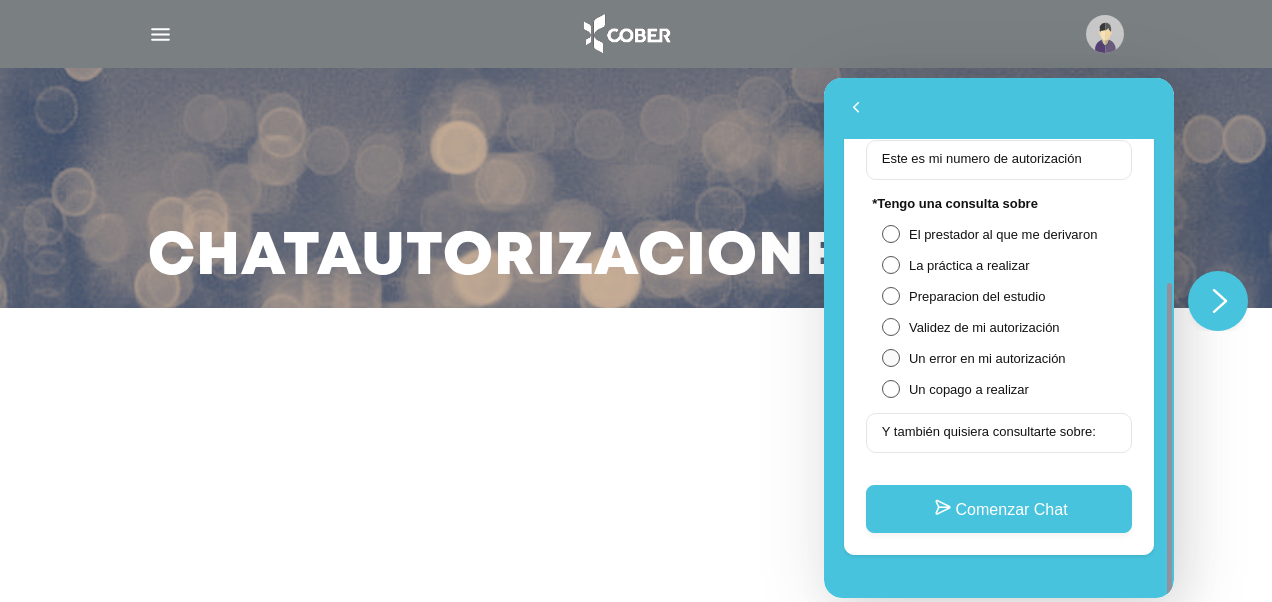 click at bounding box center (891, 358) 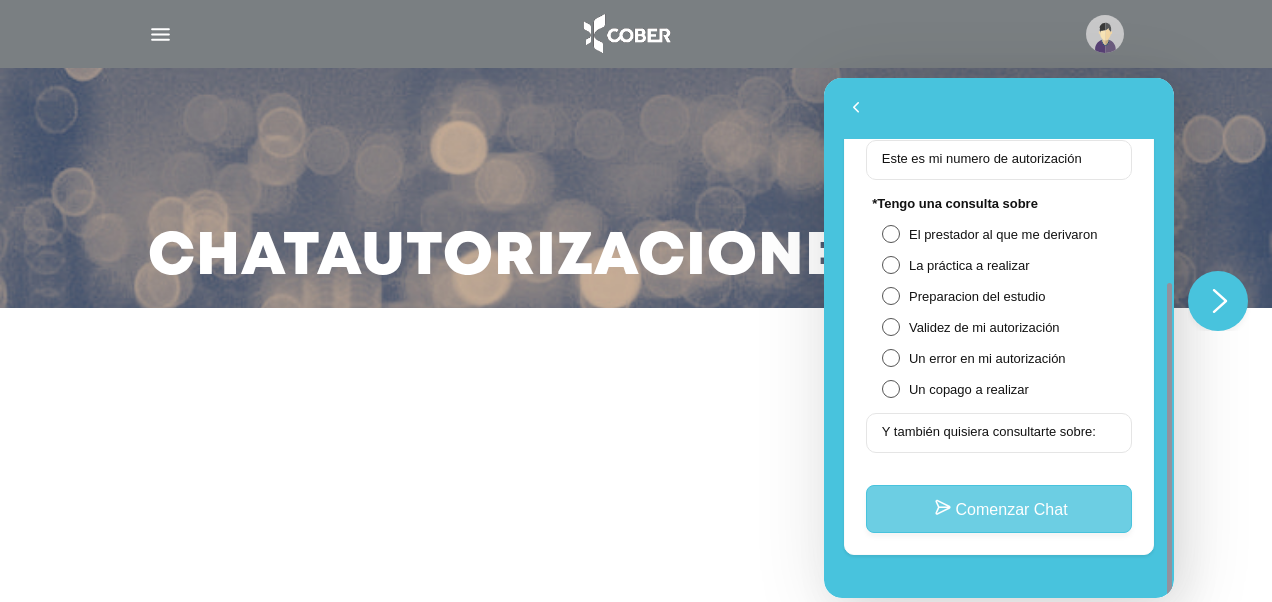 click on "Comenzar Chat" at bounding box center (999, 509) 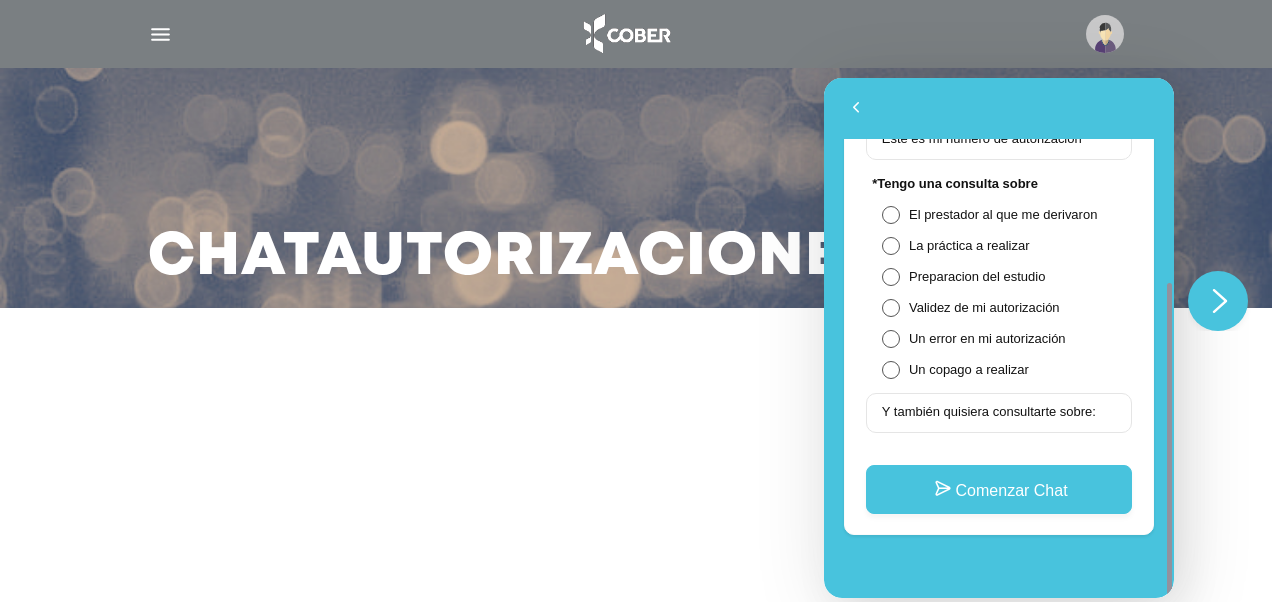 scroll, scrollTop: 38, scrollLeft: 0, axis: vertical 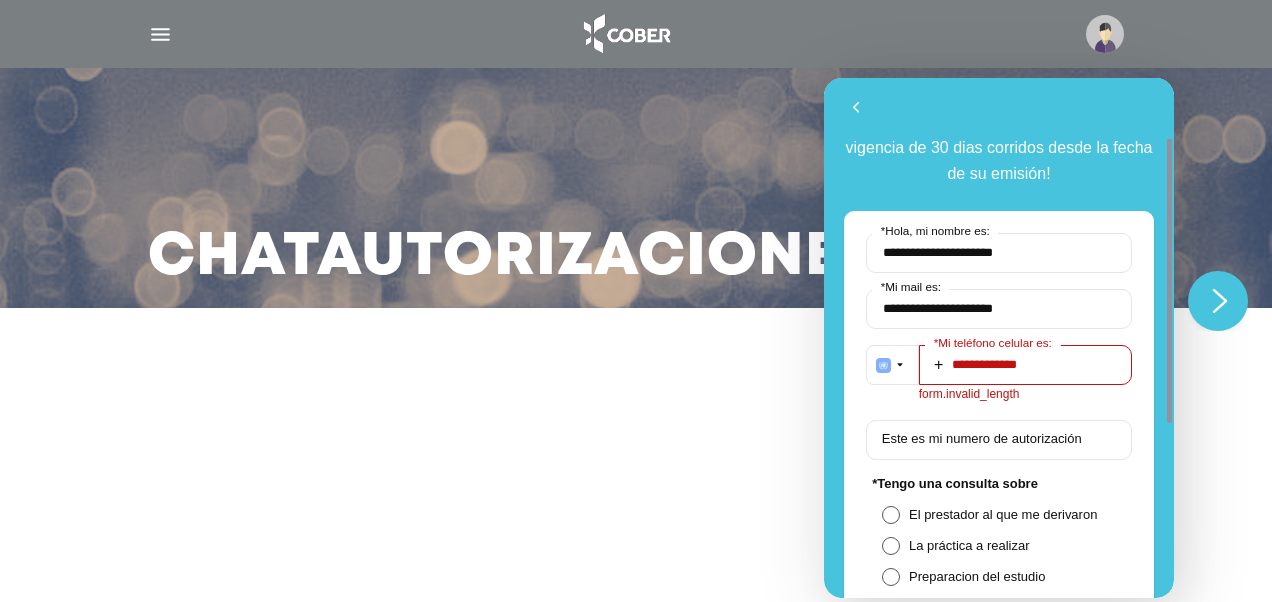 click on "**********" at bounding box center [1025, 365] 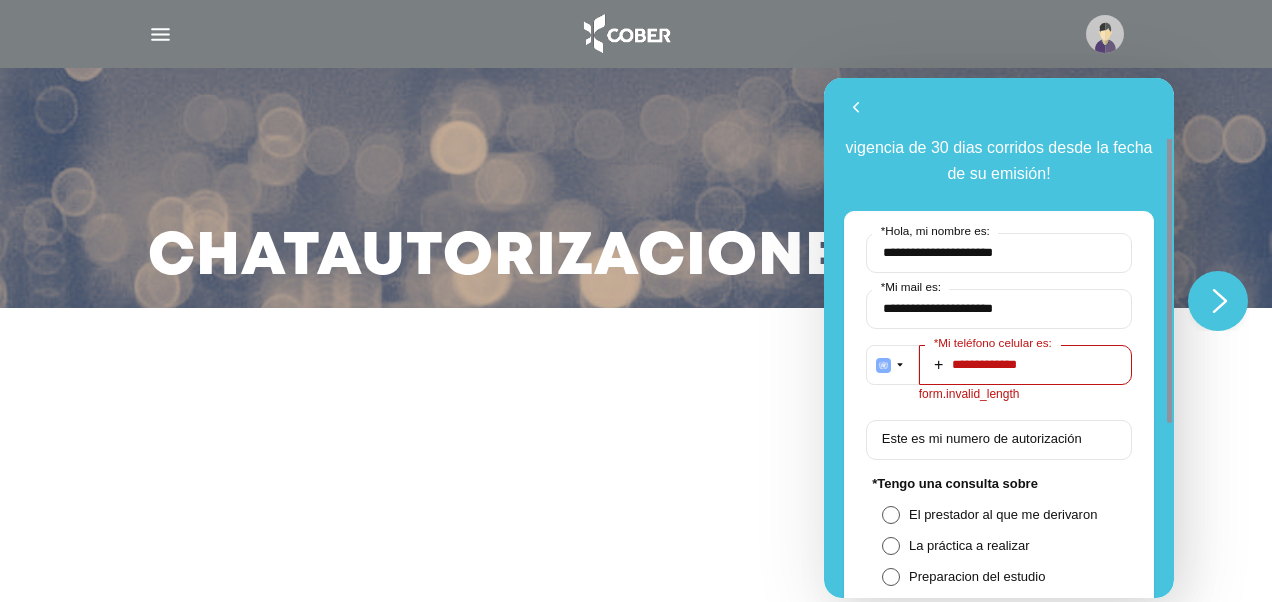click on "**********" at bounding box center (1025, 365) 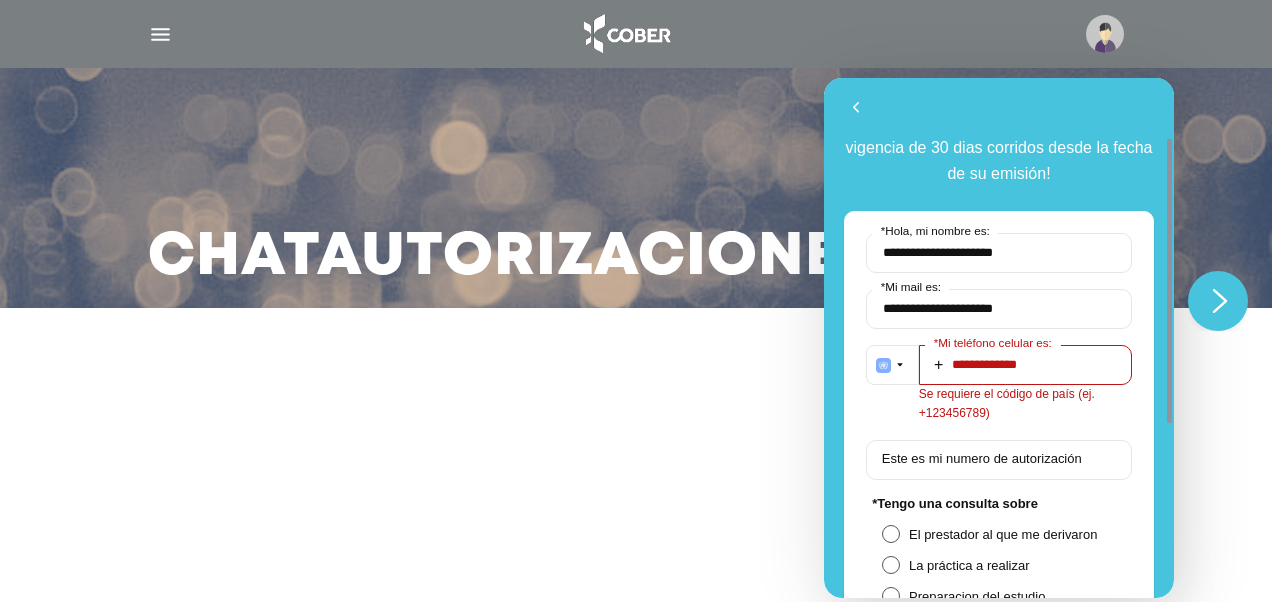 click on "+ [PHONE] Mi teléfono celular es: Se requiere el código de país (ej. +123456789)" at bounding box center (1025, 384) 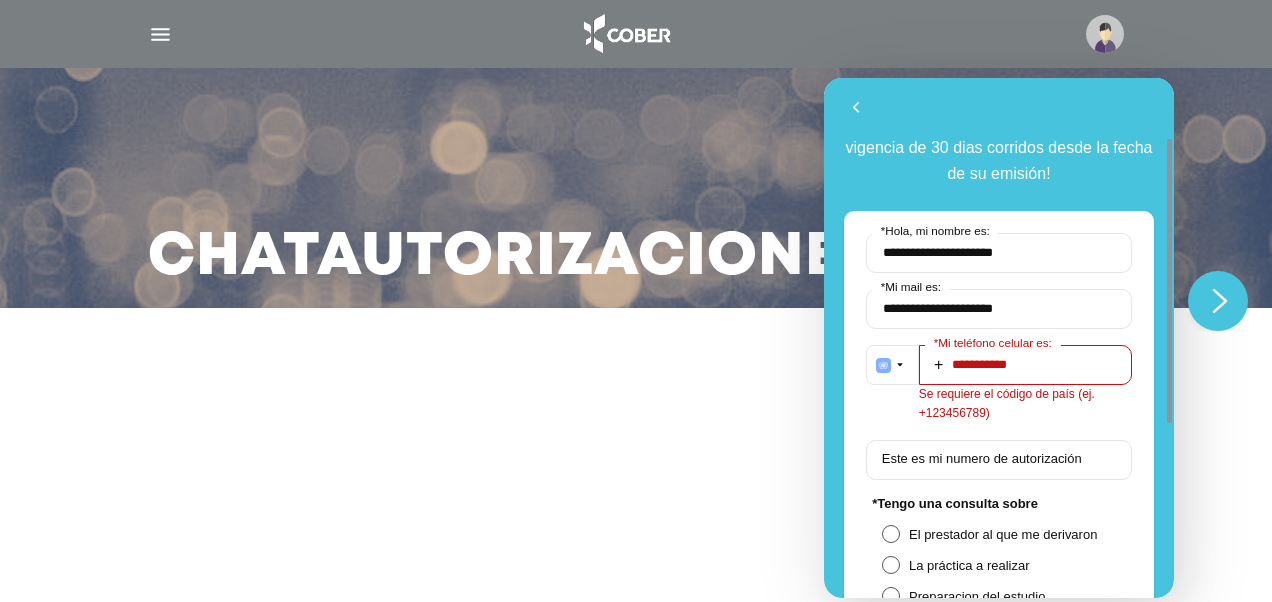 type on "**********" 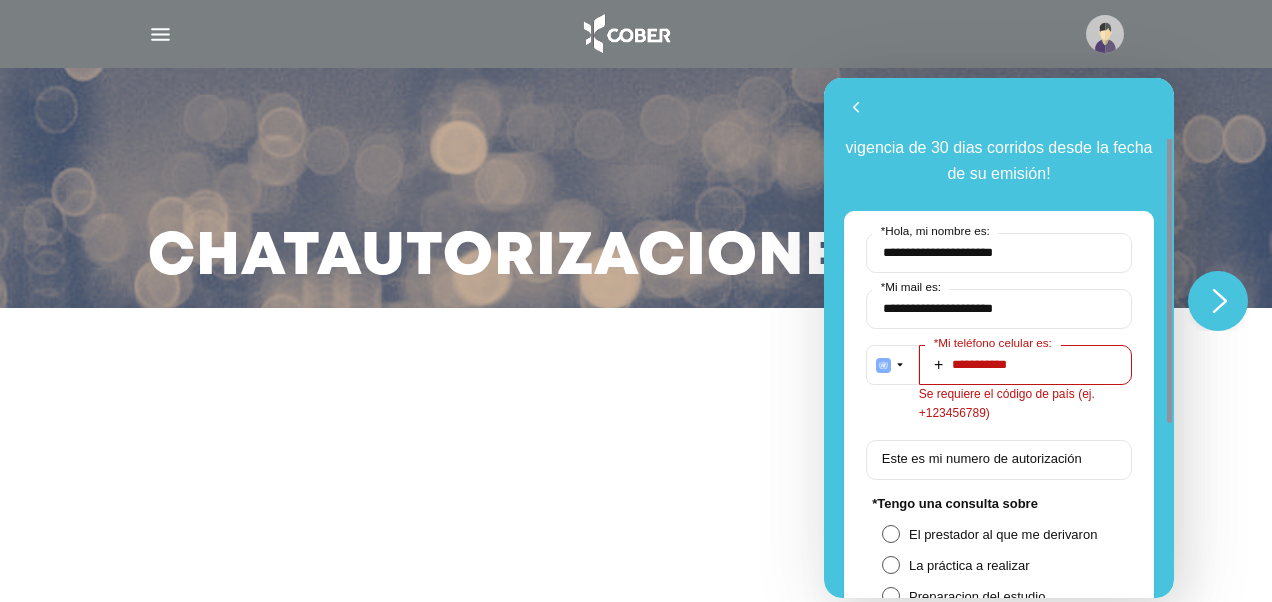 click on "+ [PHONE] Mi teléfono celular es: Se requiere el código de país (ej. +123456789)" at bounding box center [999, 392] 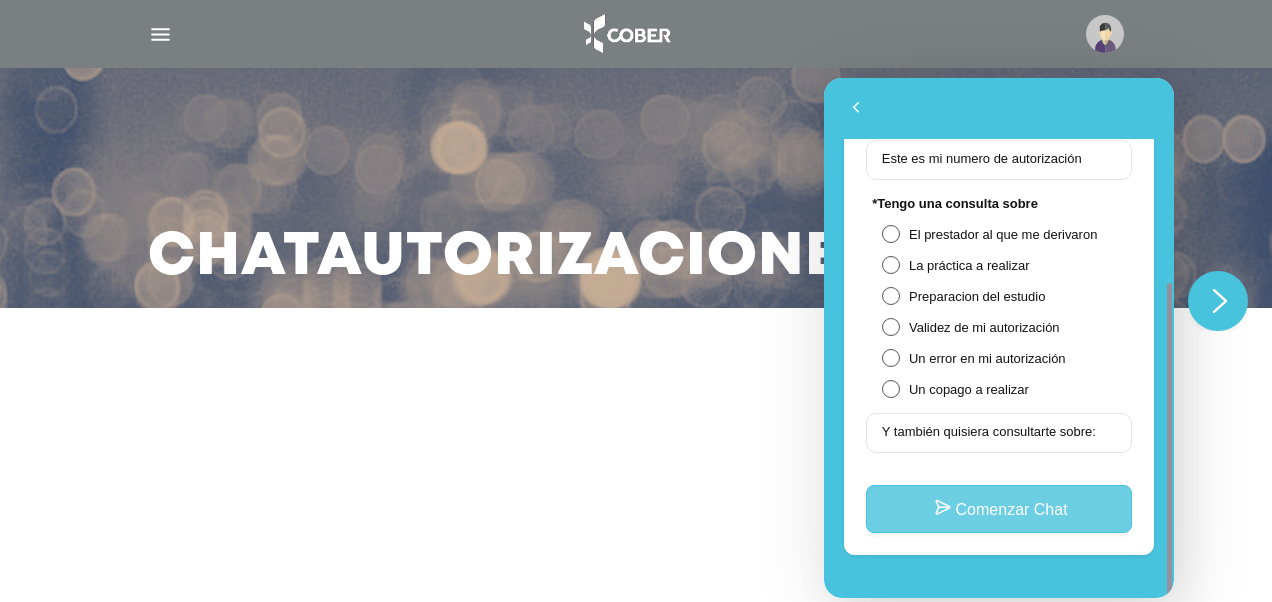 click on "Comenzar Chat" at bounding box center (999, 509) 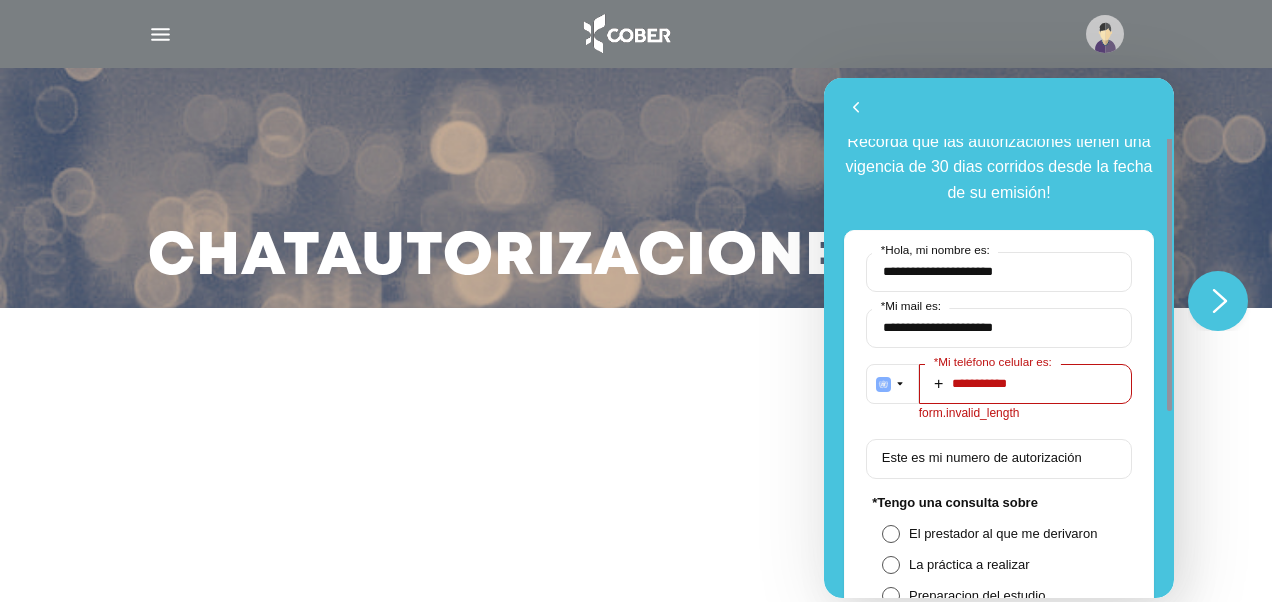 scroll, scrollTop: 0, scrollLeft: 0, axis: both 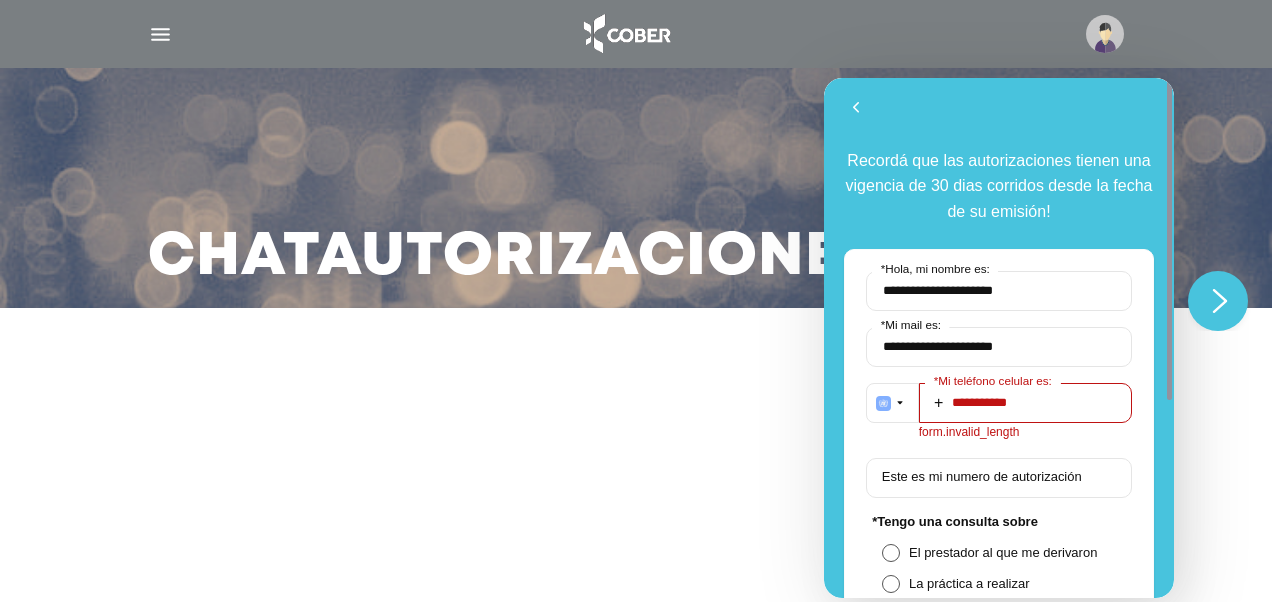 click on "**********" at bounding box center (1025, 403) 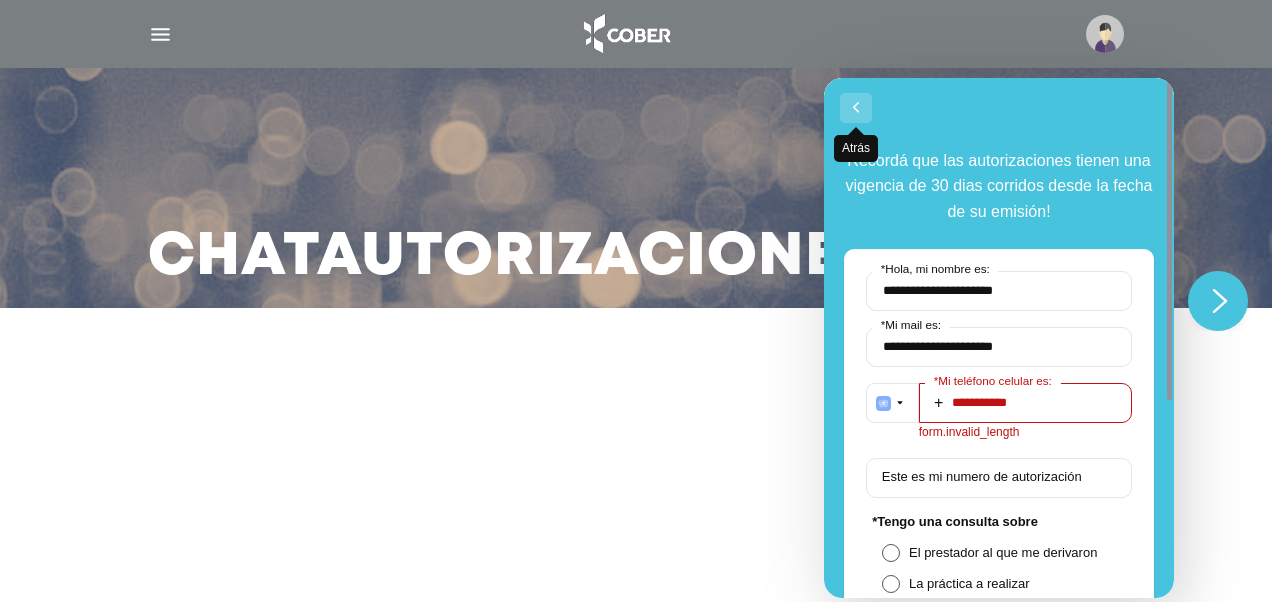 click on "Atrás" at bounding box center (856, 108) 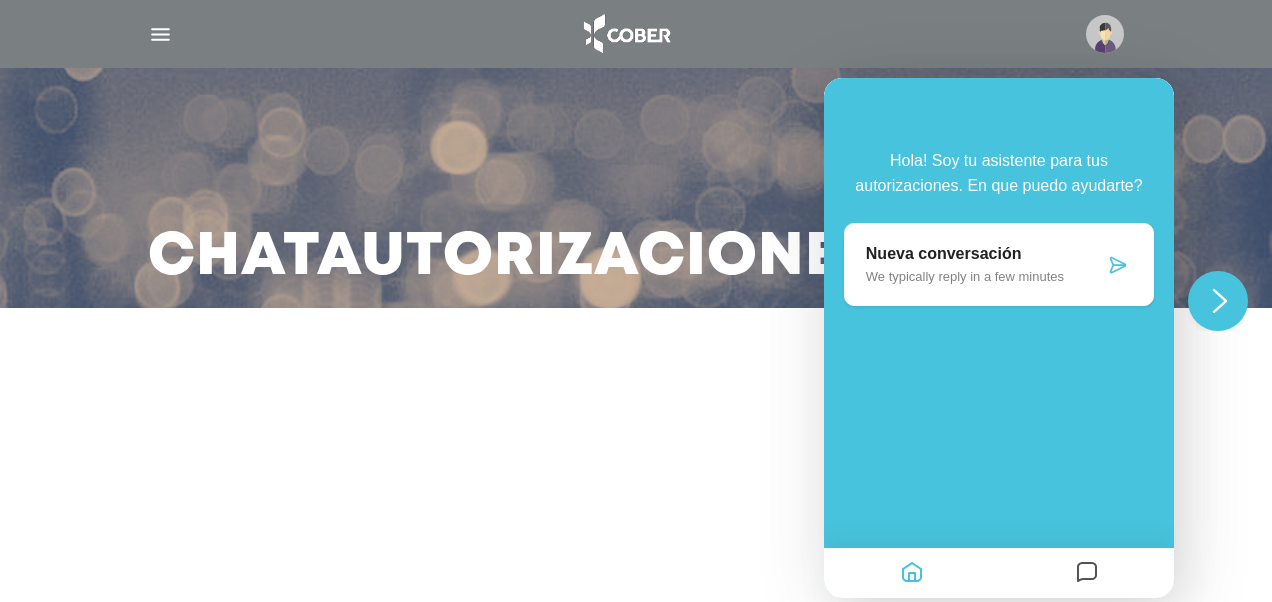 click on "Nueva conversación   We typically reply in a few minutes" at bounding box center (985, 264) 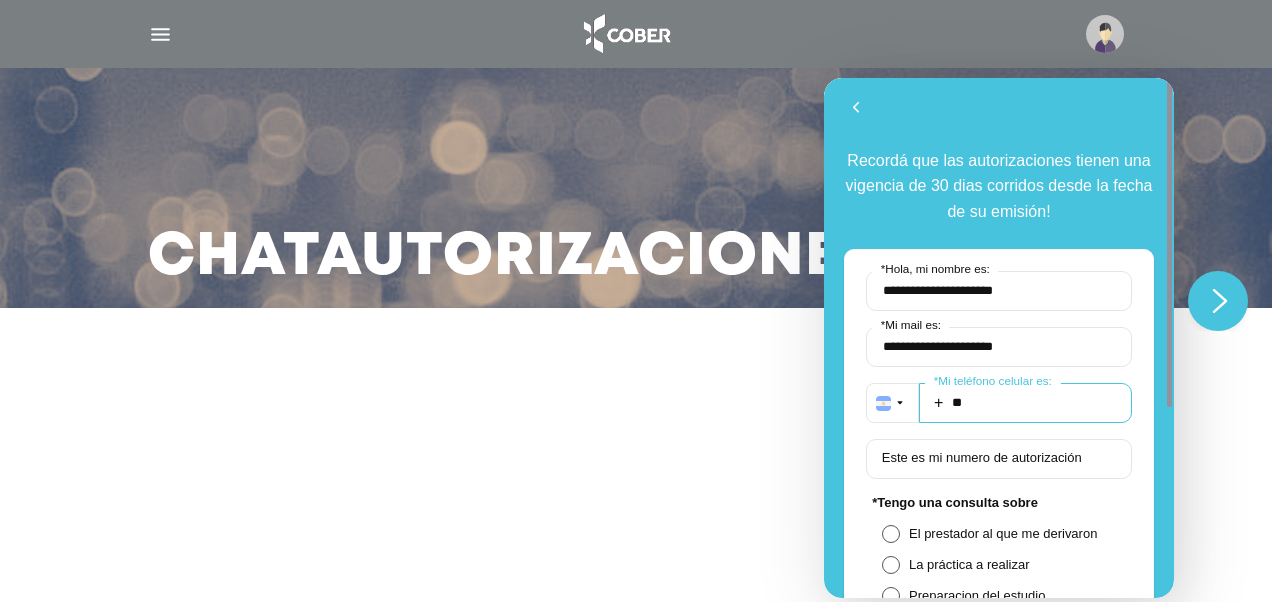 click on "**" at bounding box center [1025, 403] 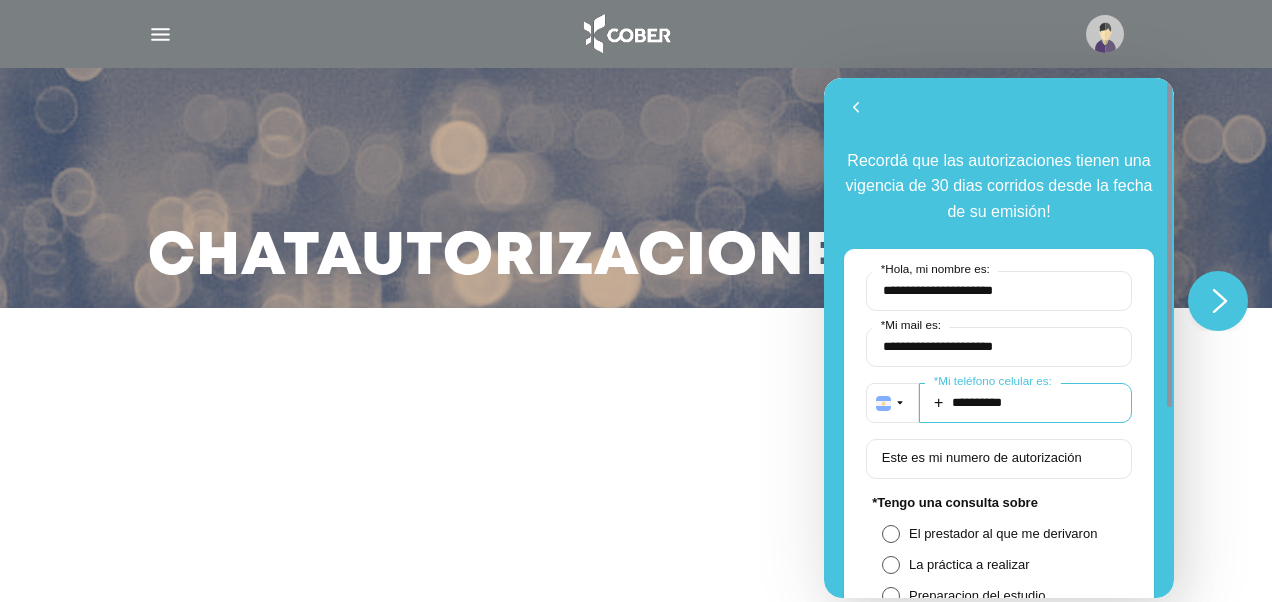 scroll, scrollTop: 300, scrollLeft: 0, axis: vertical 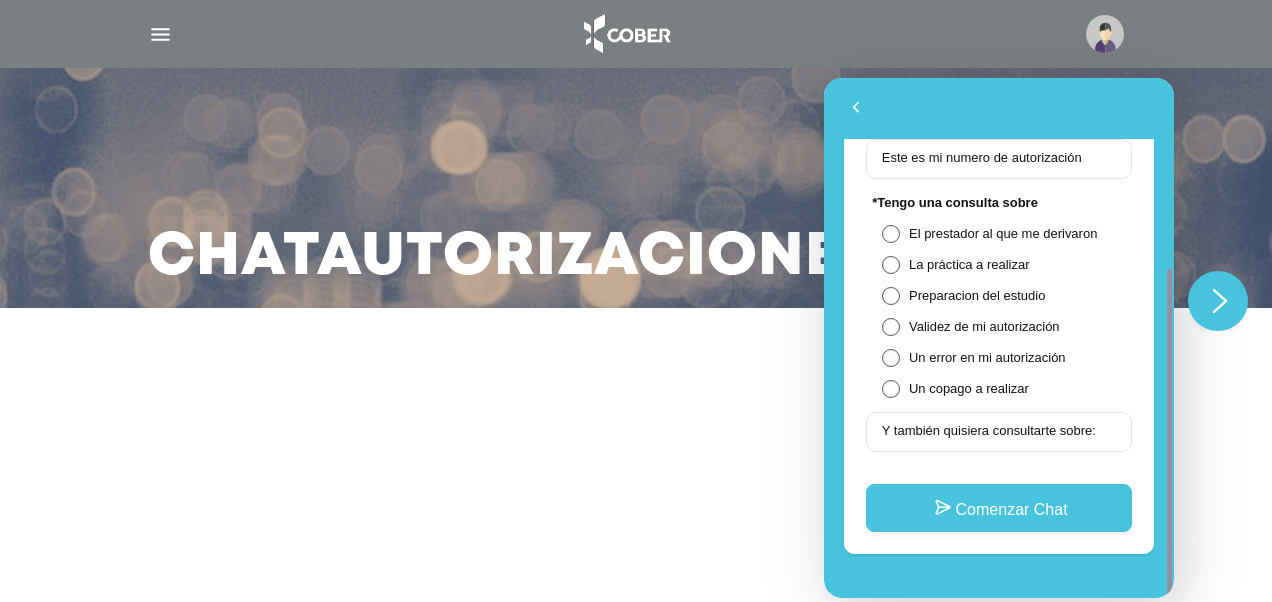 type on "**********" 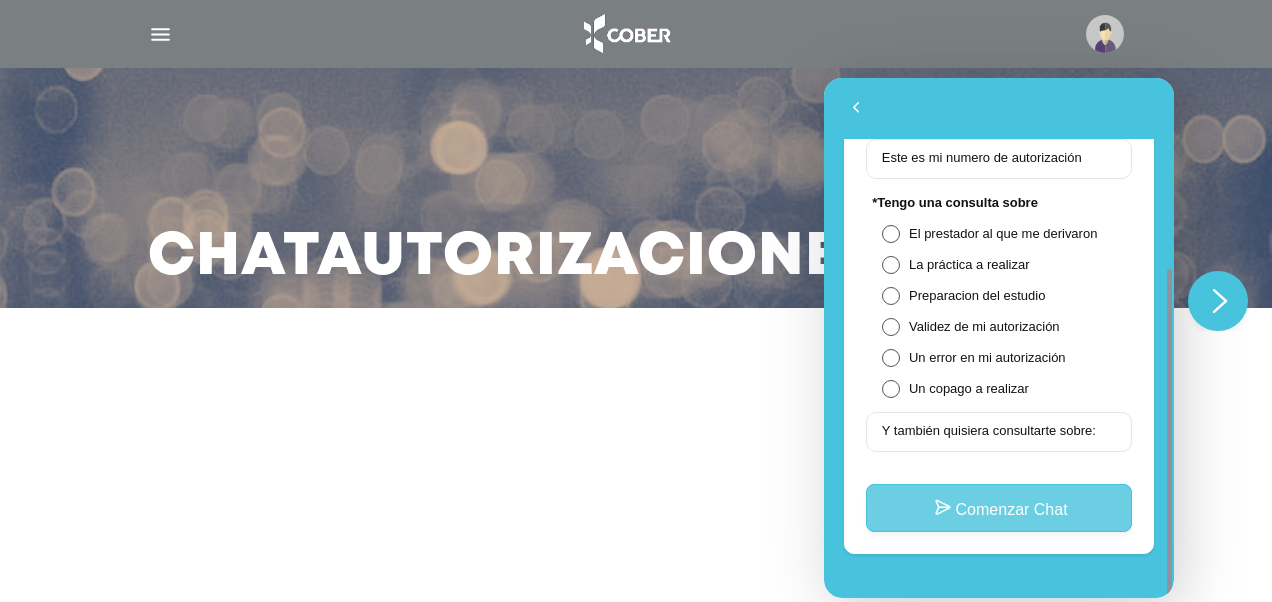 click on "Comenzar Chat" at bounding box center [999, 508] 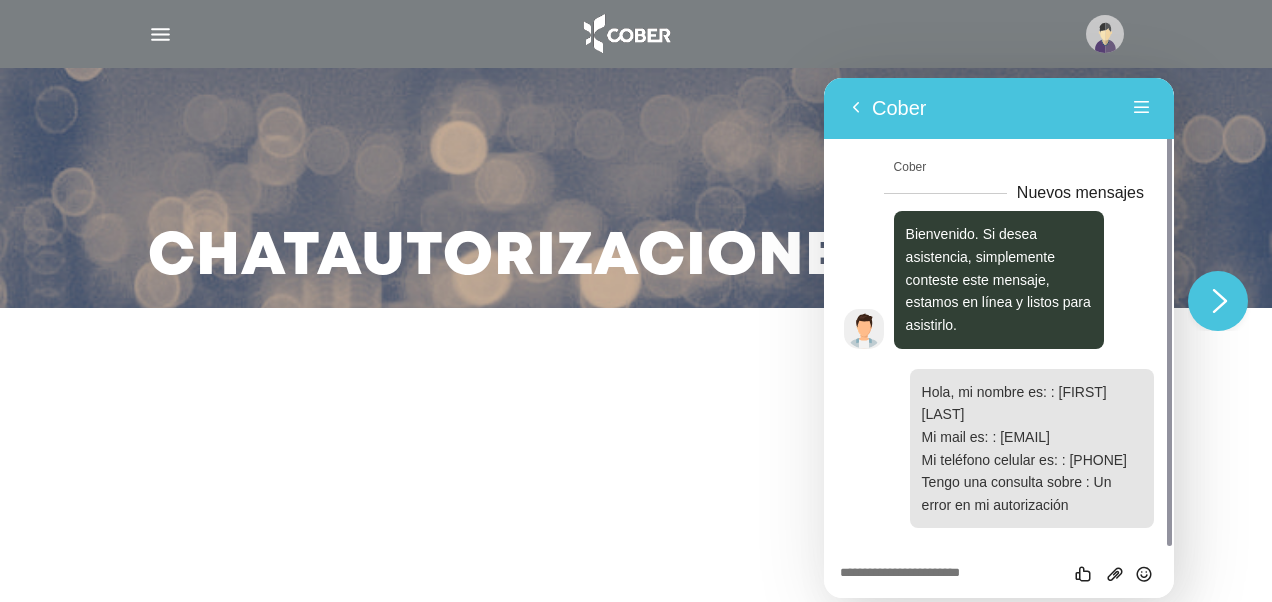 scroll, scrollTop: 42, scrollLeft: 0, axis: vertical 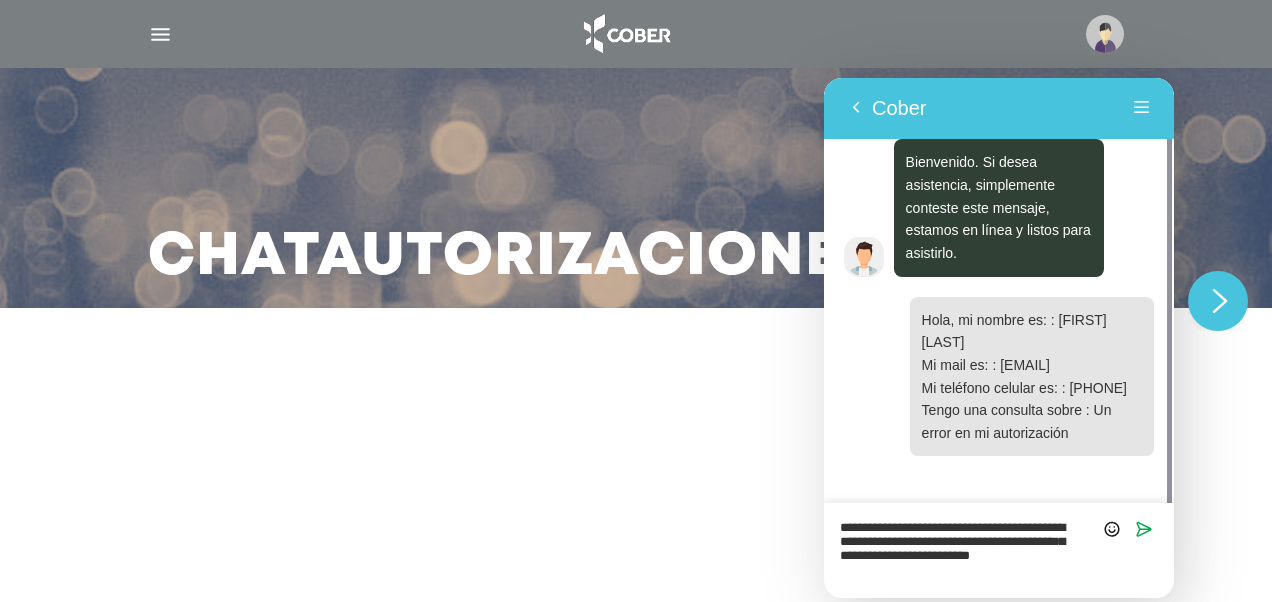 type on "**********" 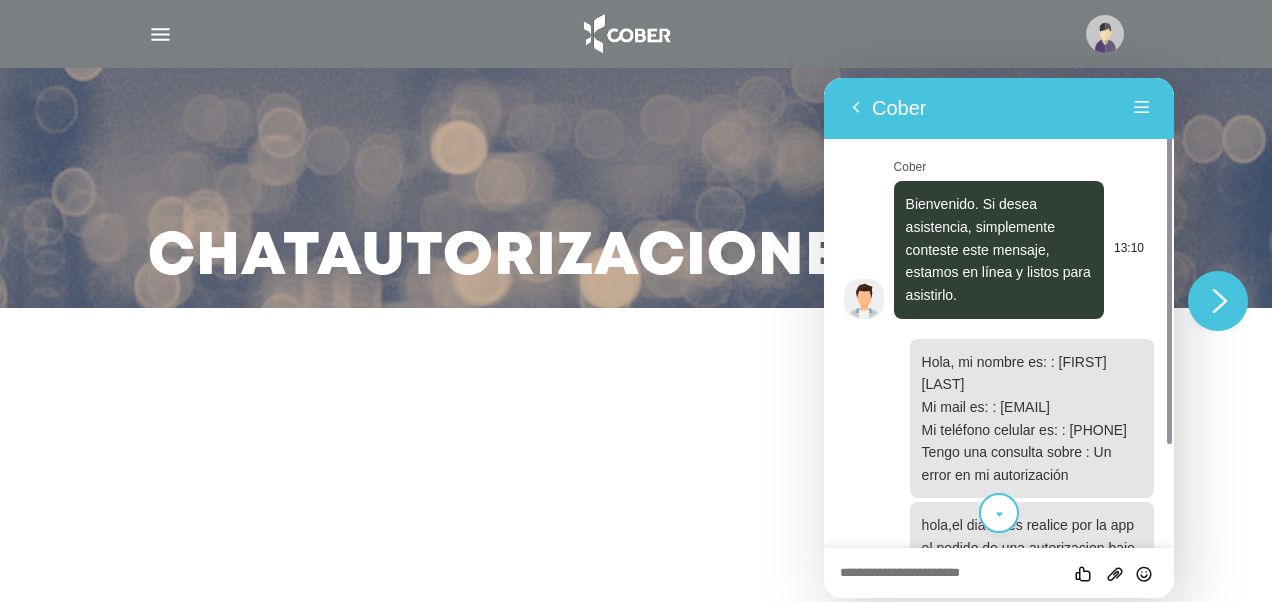scroll, scrollTop: 131, scrollLeft: 0, axis: vertical 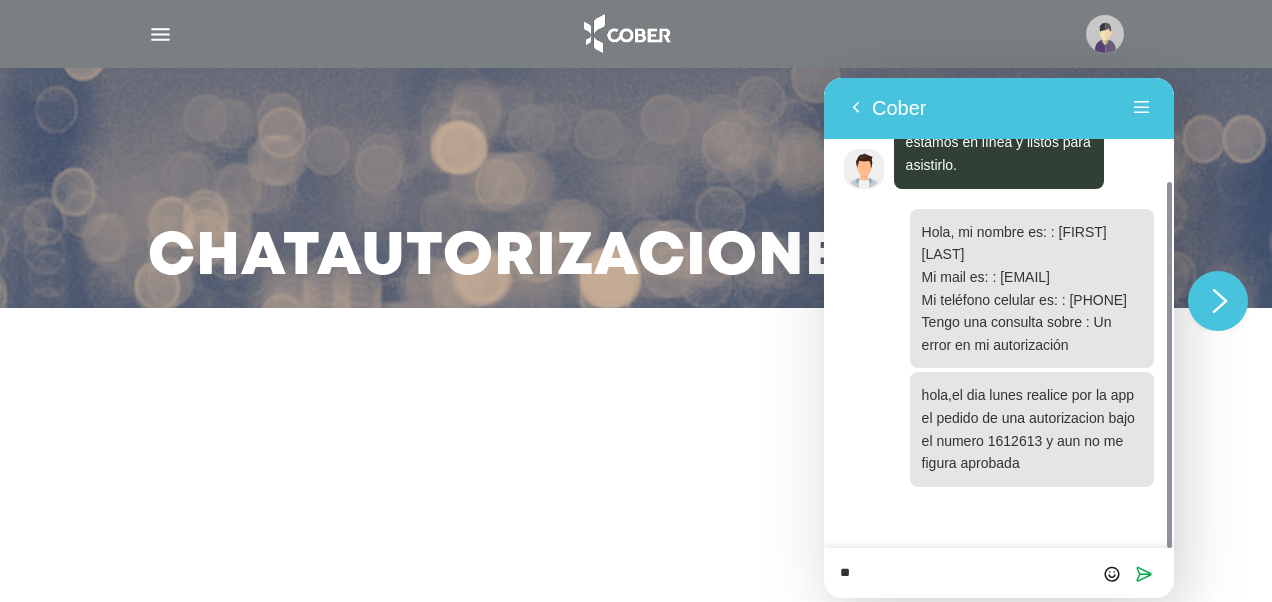 type on "*" 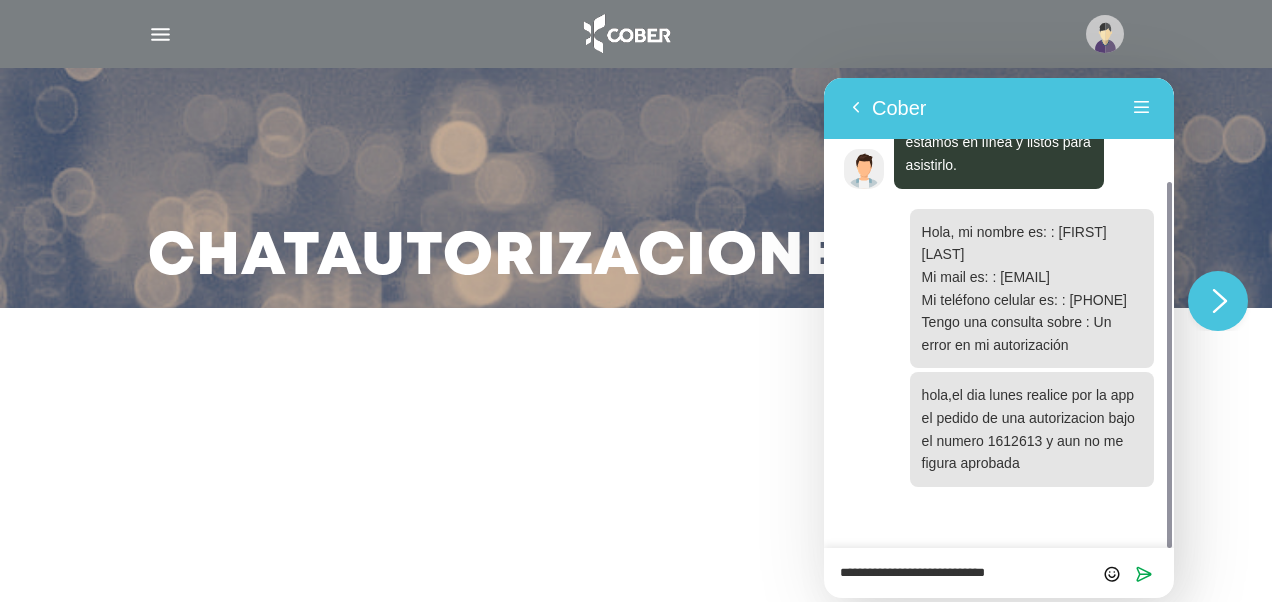 type on "**********" 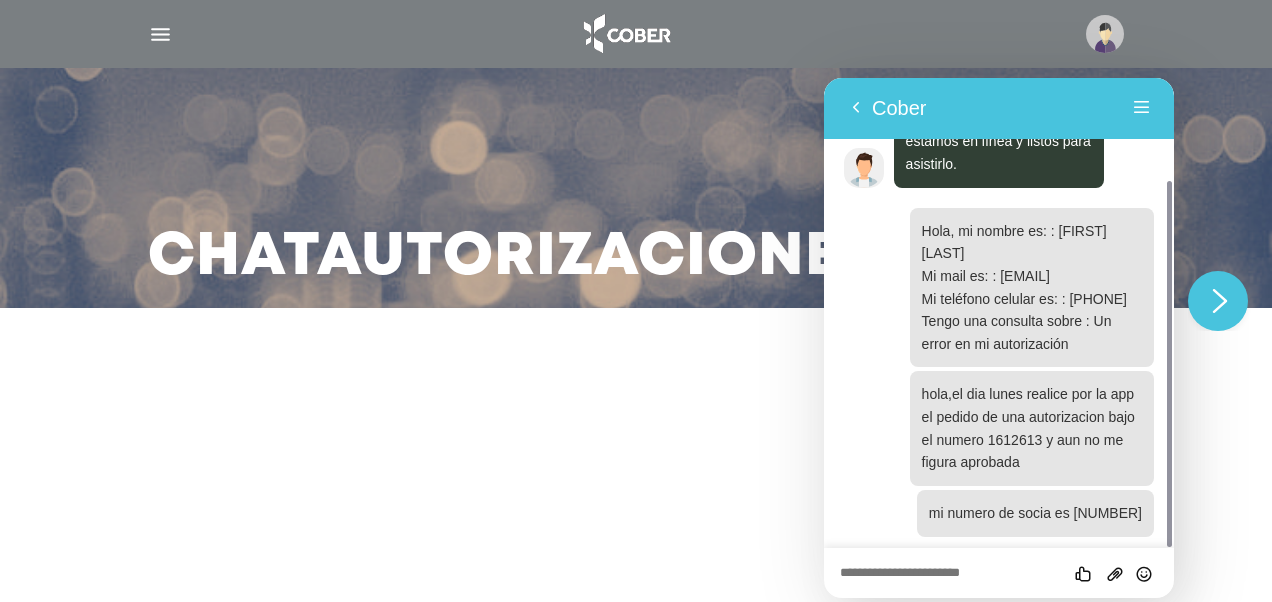 scroll, scrollTop: 182, scrollLeft: 0, axis: vertical 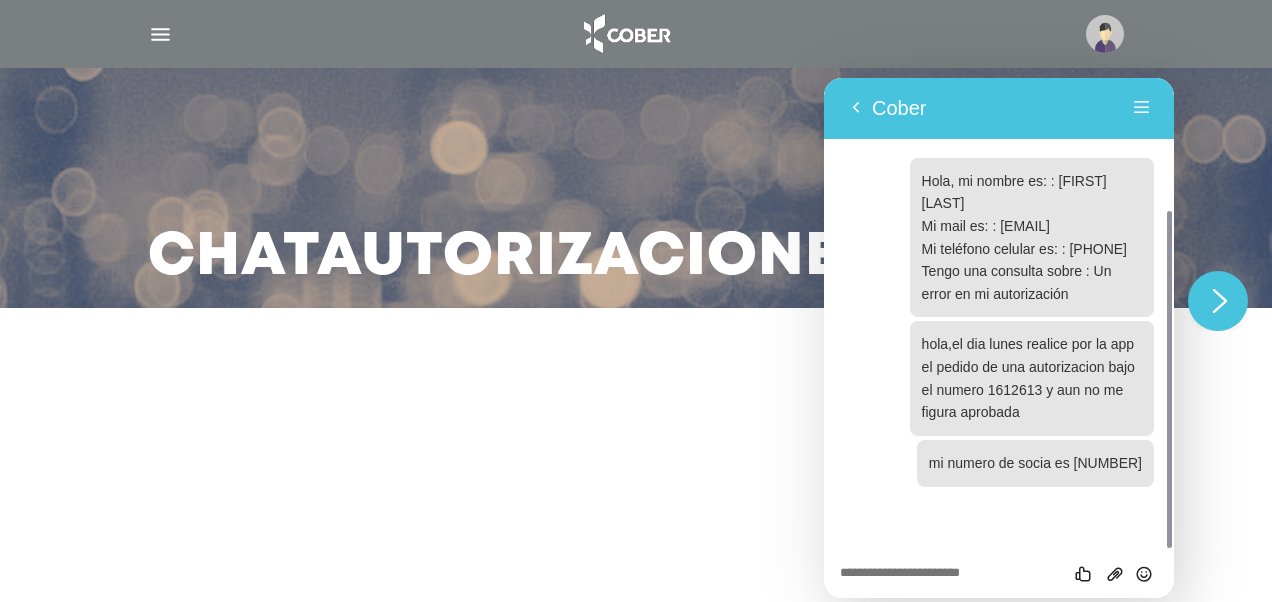 click on "Califica este chat Subir Archivo Insertar emoji" at bounding box center (824, 78) 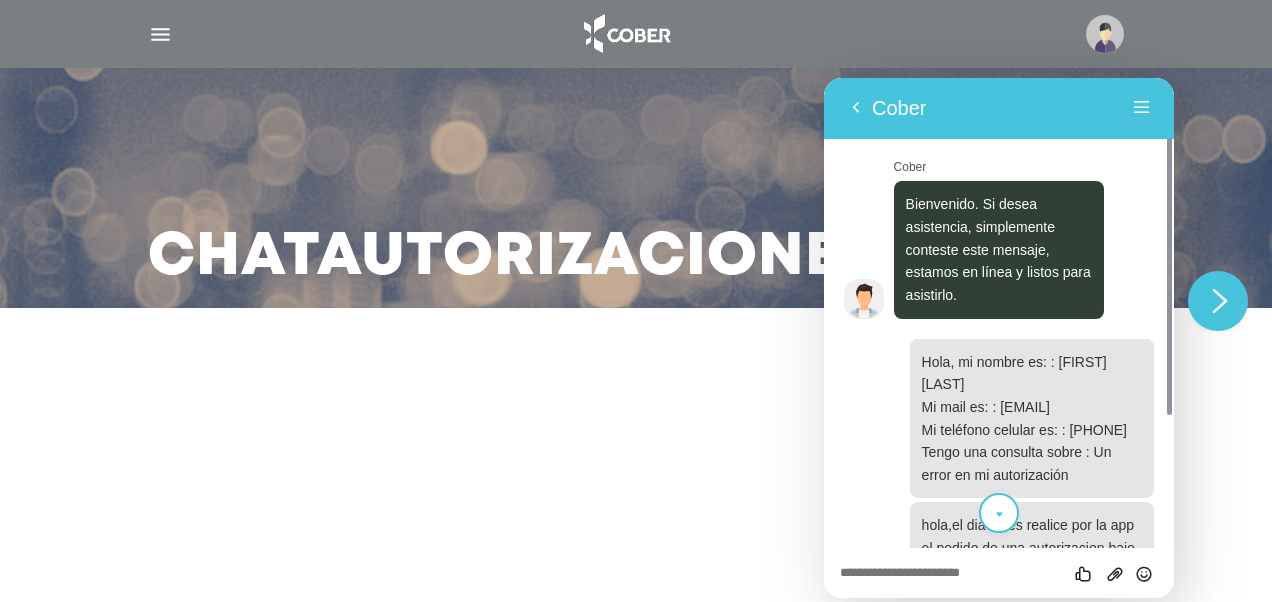 scroll, scrollTop: 182, scrollLeft: 0, axis: vertical 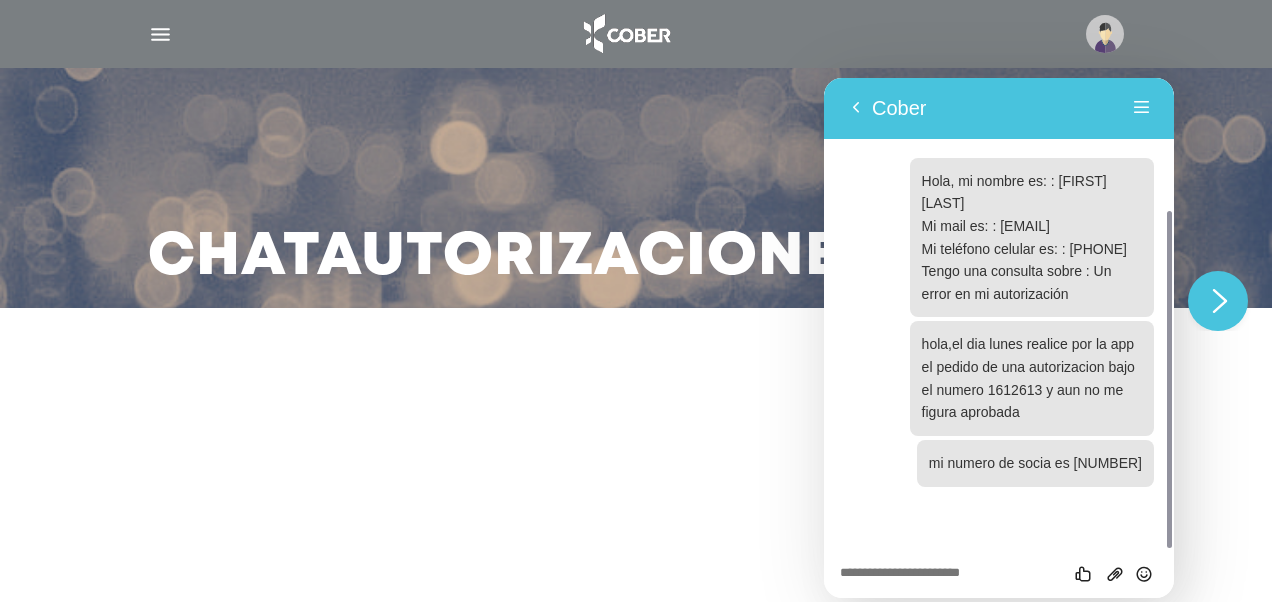 click at bounding box center (824, 78) 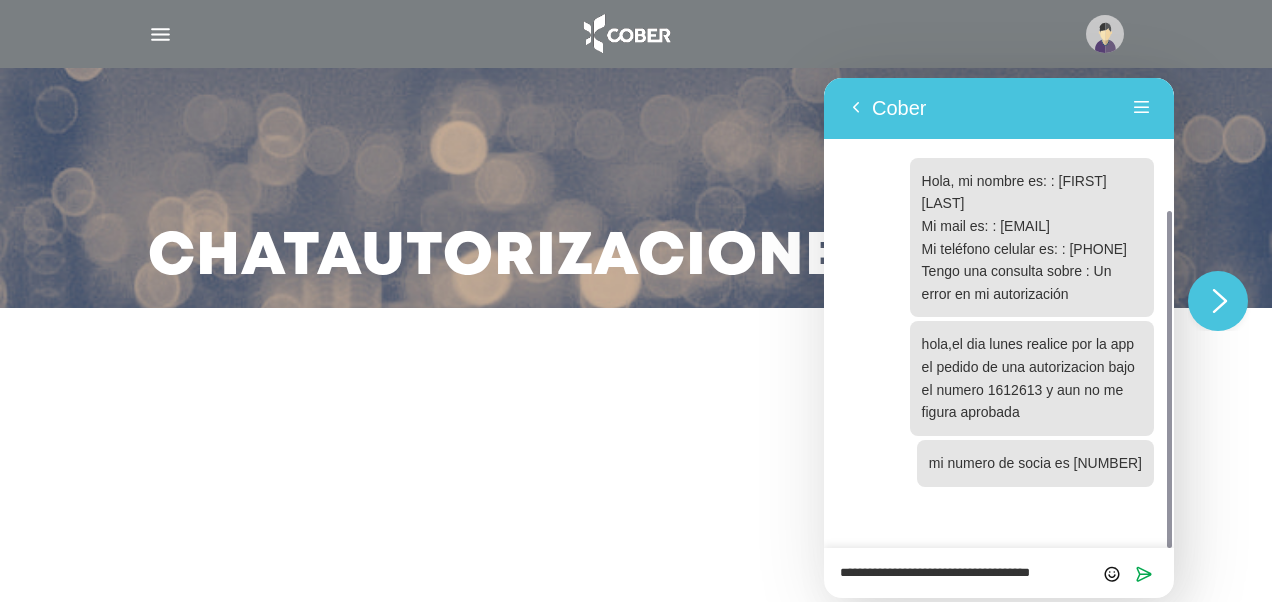 scroll, scrollTop: 0, scrollLeft: 0, axis: both 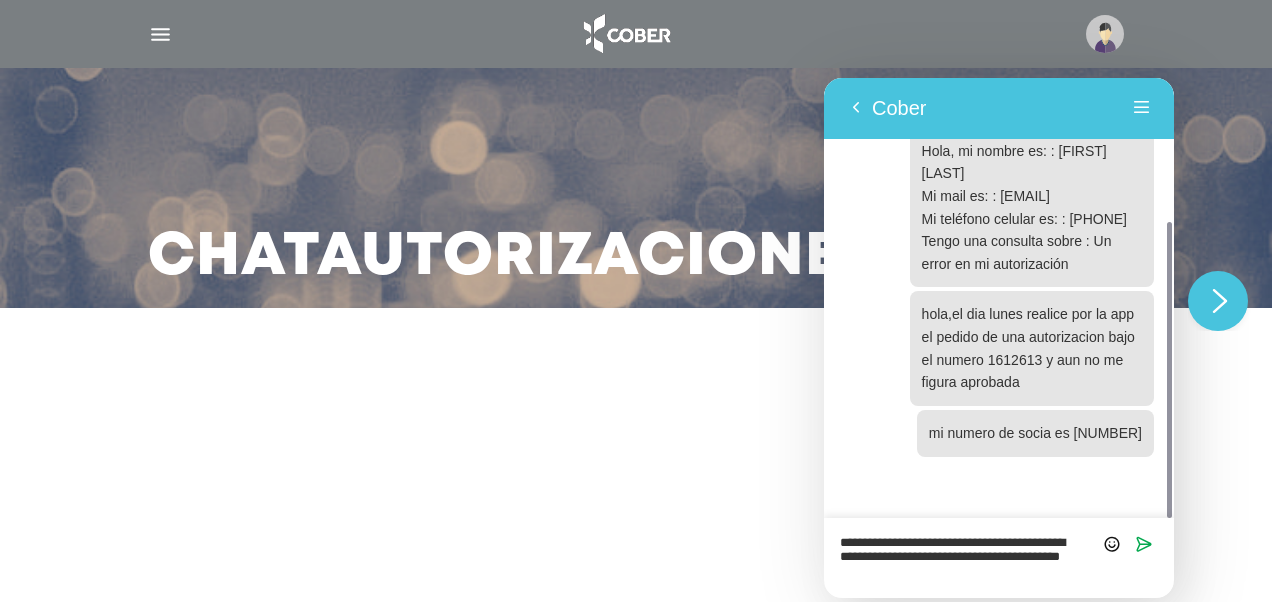type on "**********" 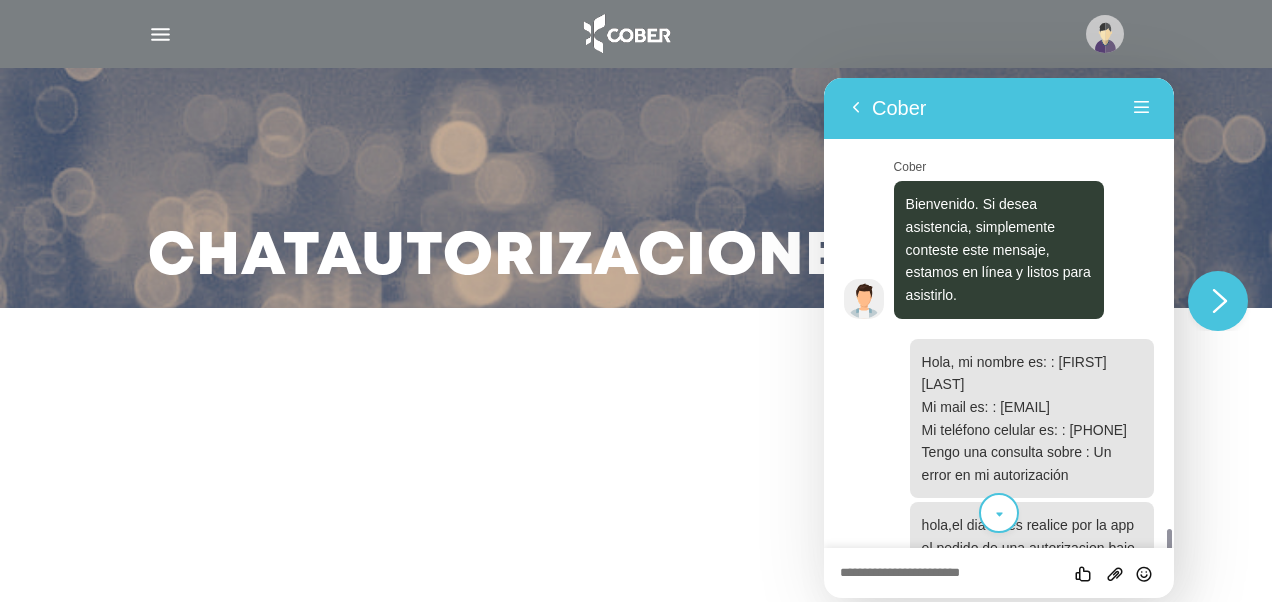 scroll, scrollTop: 277, scrollLeft: 0, axis: vertical 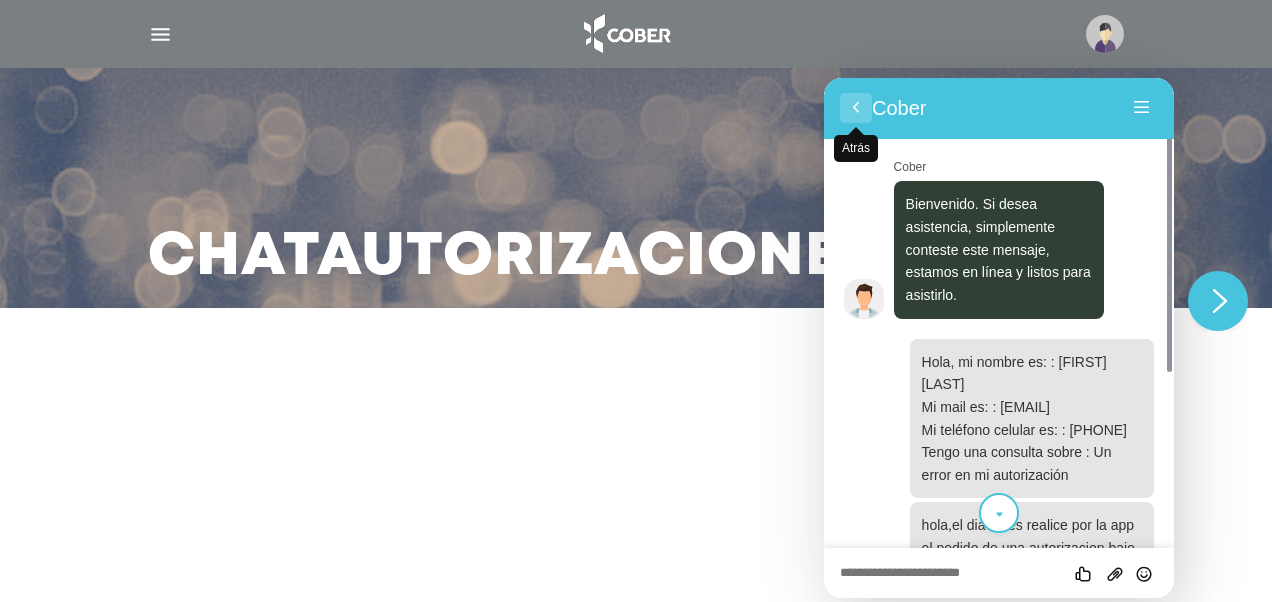 click on "Menú" at bounding box center [1142, 108] 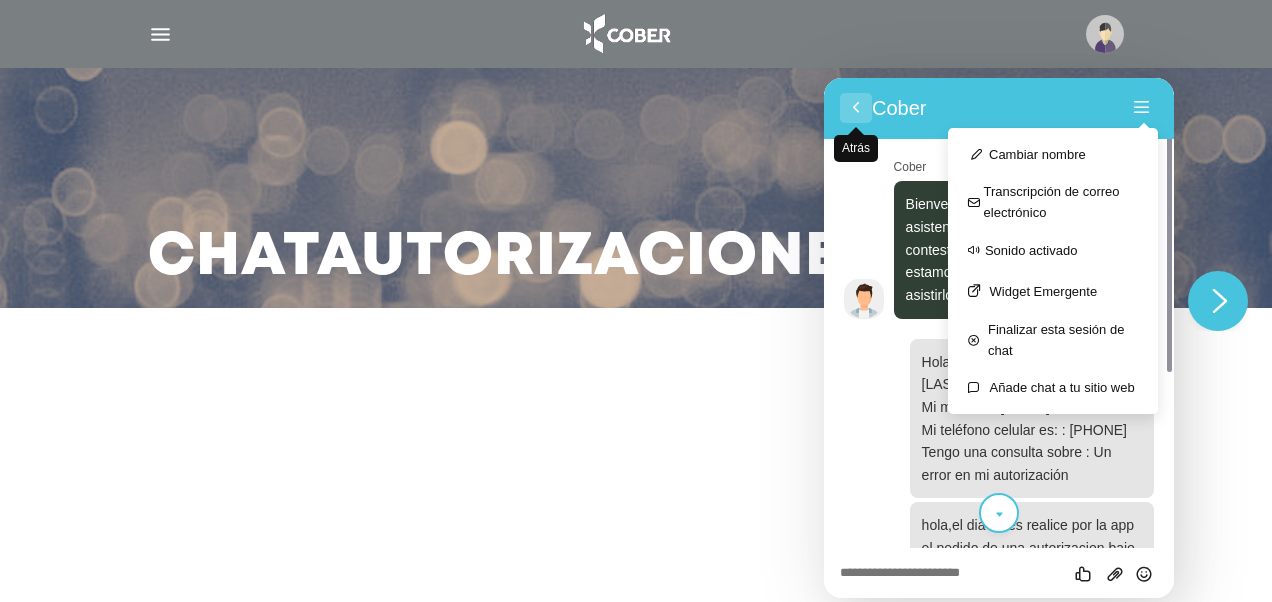 click on "Menú" at bounding box center [1142, 108] 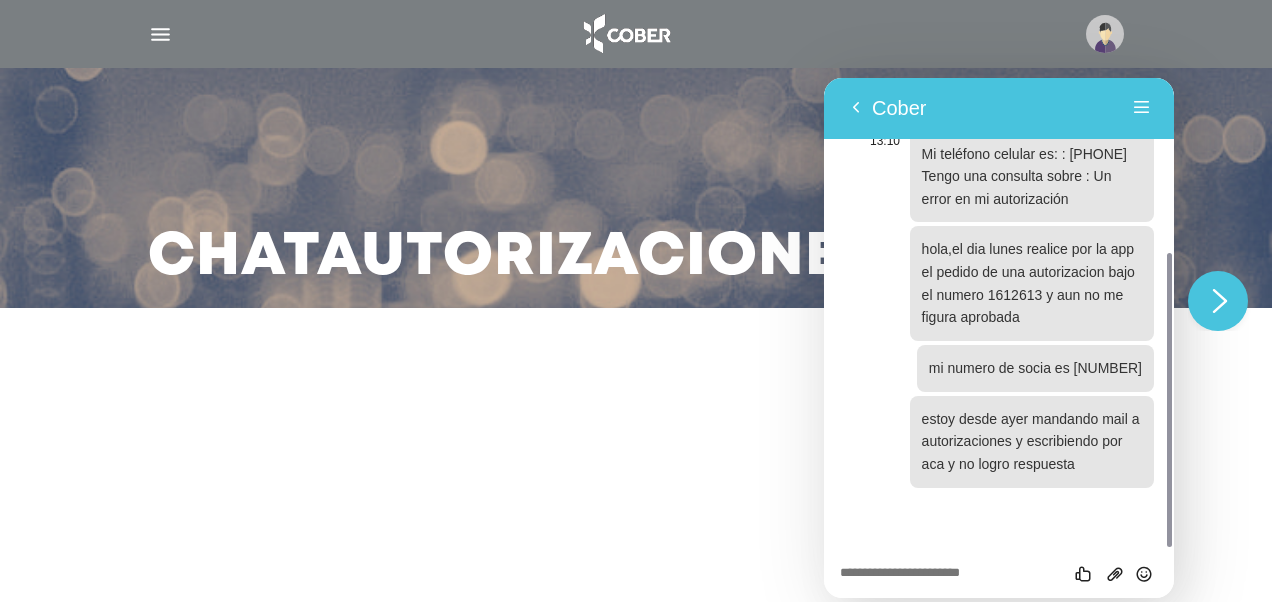 scroll, scrollTop: 0, scrollLeft: 0, axis: both 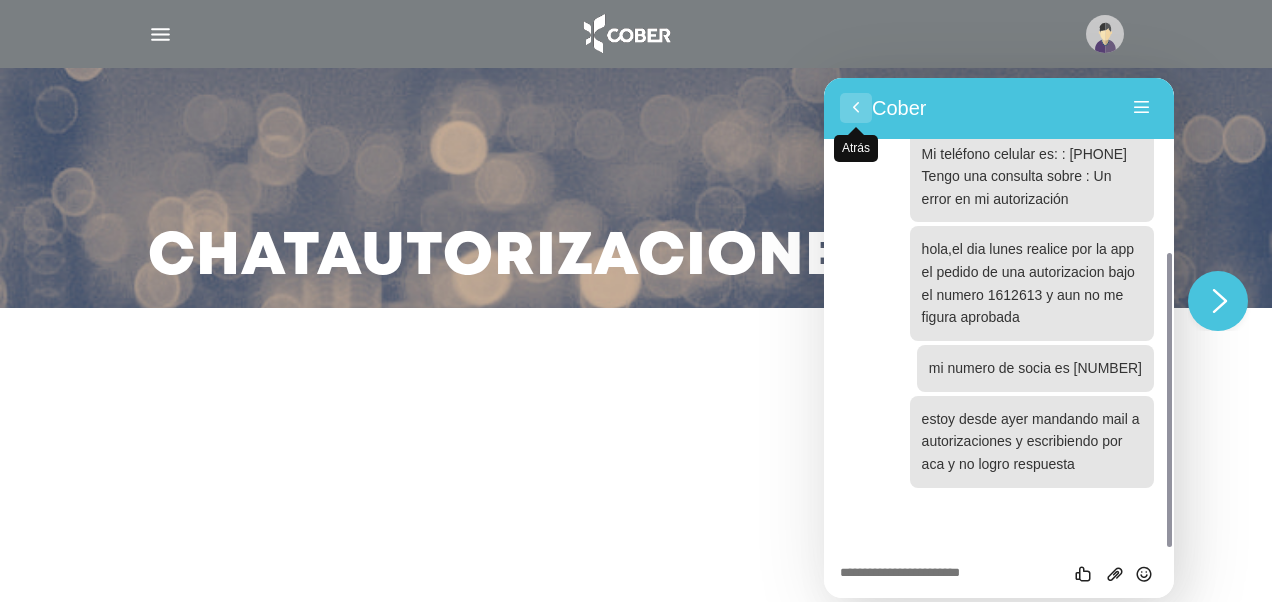click on "Atrás" at bounding box center (856, 108) 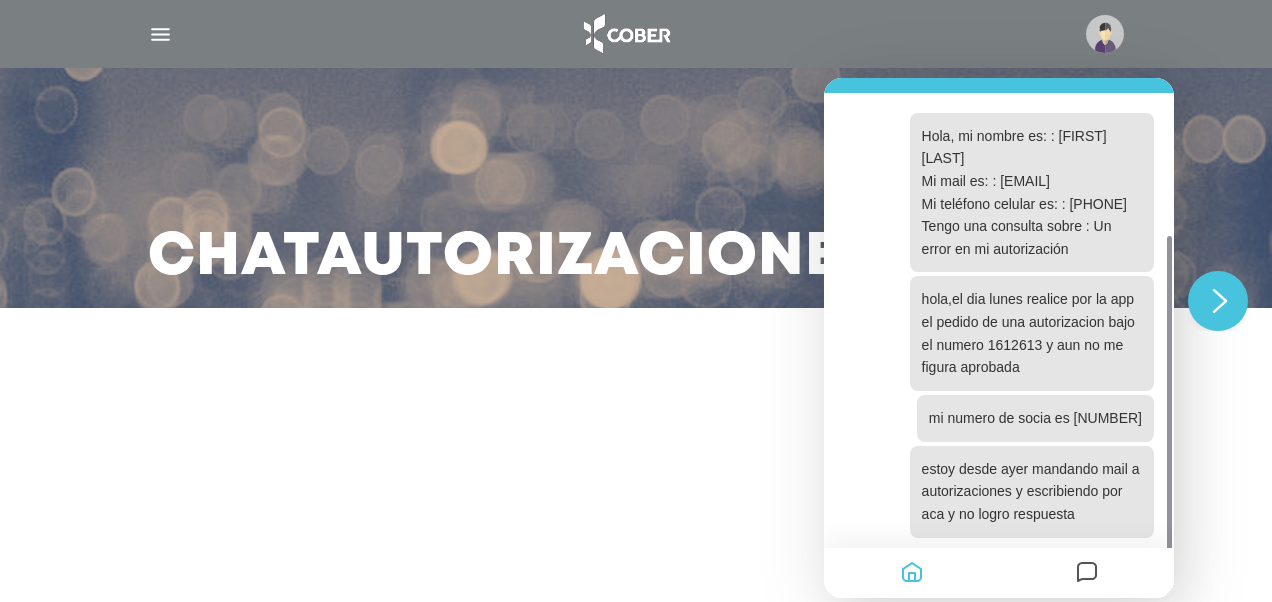 scroll, scrollTop: 226, scrollLeft: 0, axis: vertical 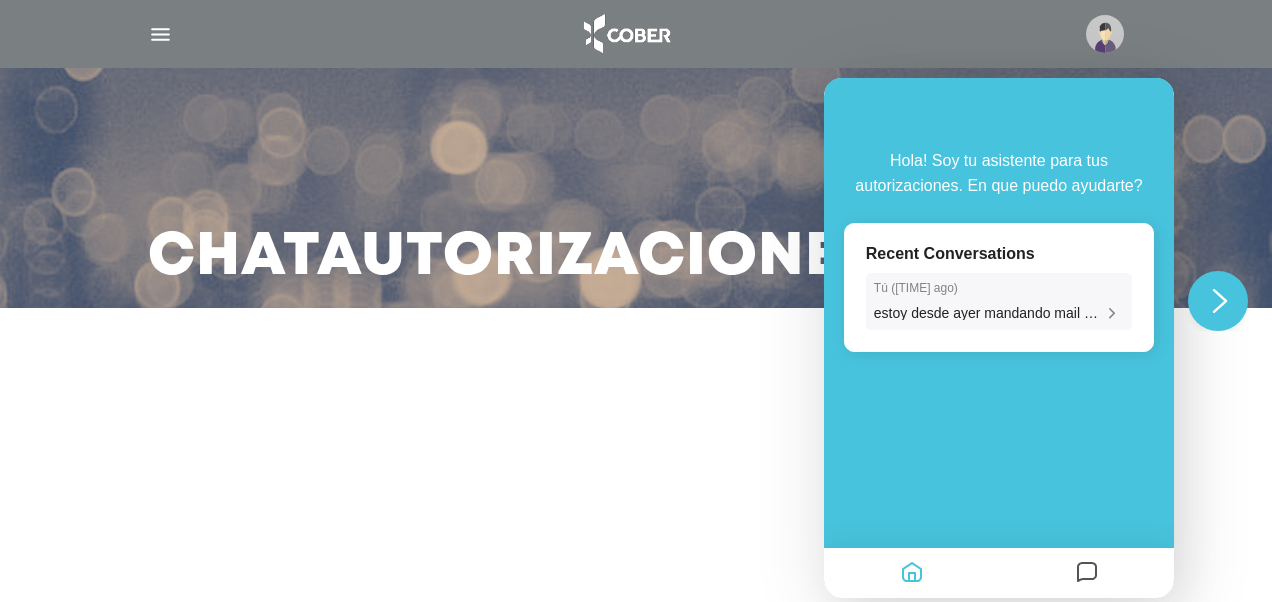 click on "estoy desde ayer mandando mail a autorizaciones y escribiendo por aca y no logro respuesta" at bounding box center (1164, 313) 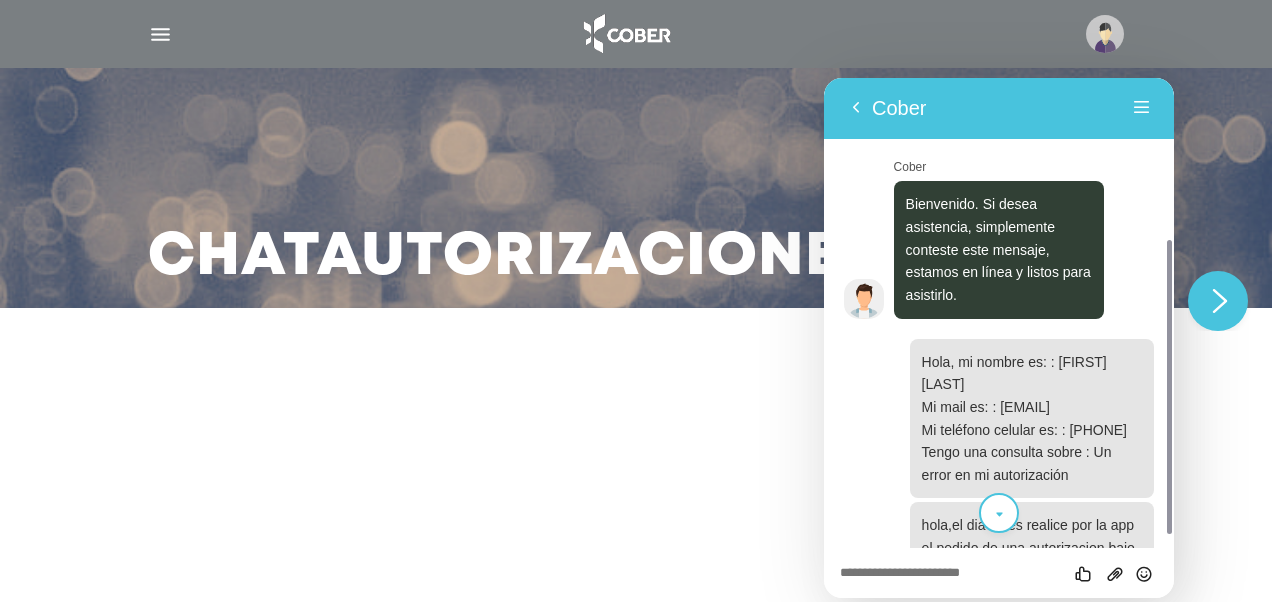 scroll, scrollTop: 277, scrollLeft: 0, axis: vertical 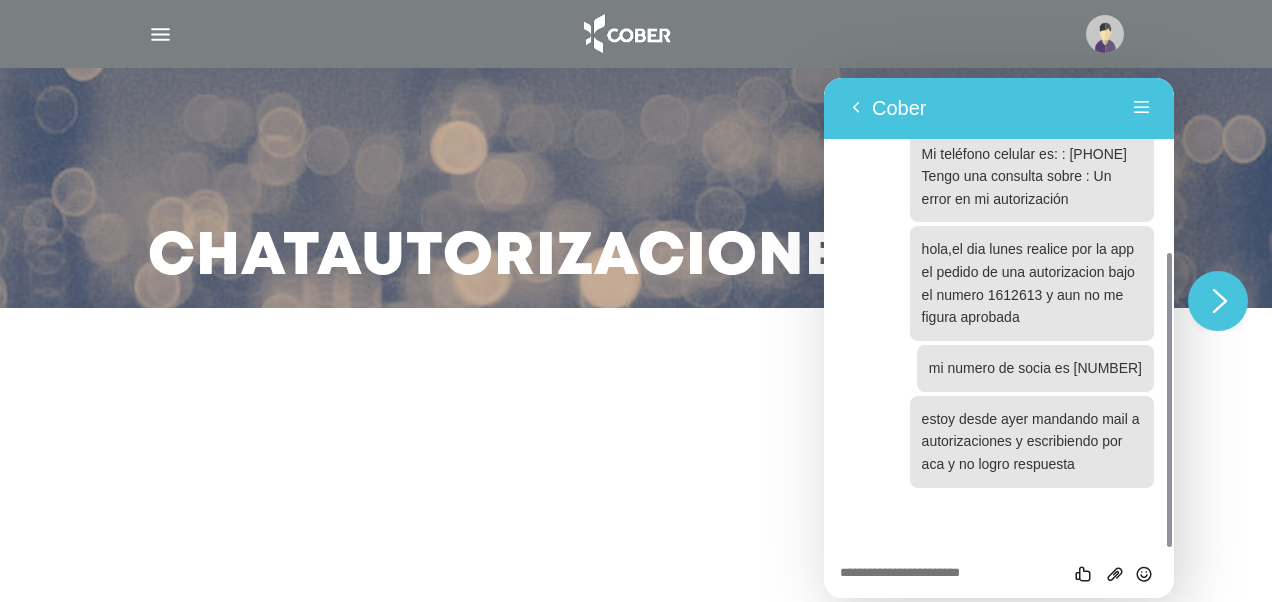 click on "Califica este chat Subir Archivo Insertar emoji" at bounding box center (824, 78) 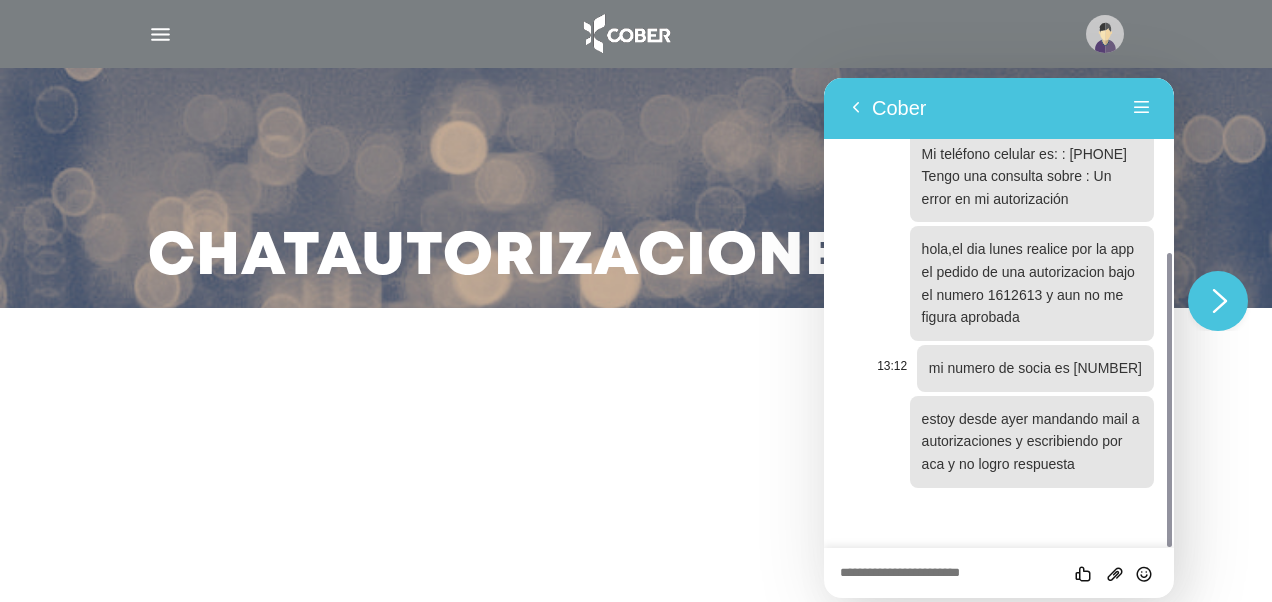 scroll, scrollTop: 277, scrollLeft: 0, axis: vertical 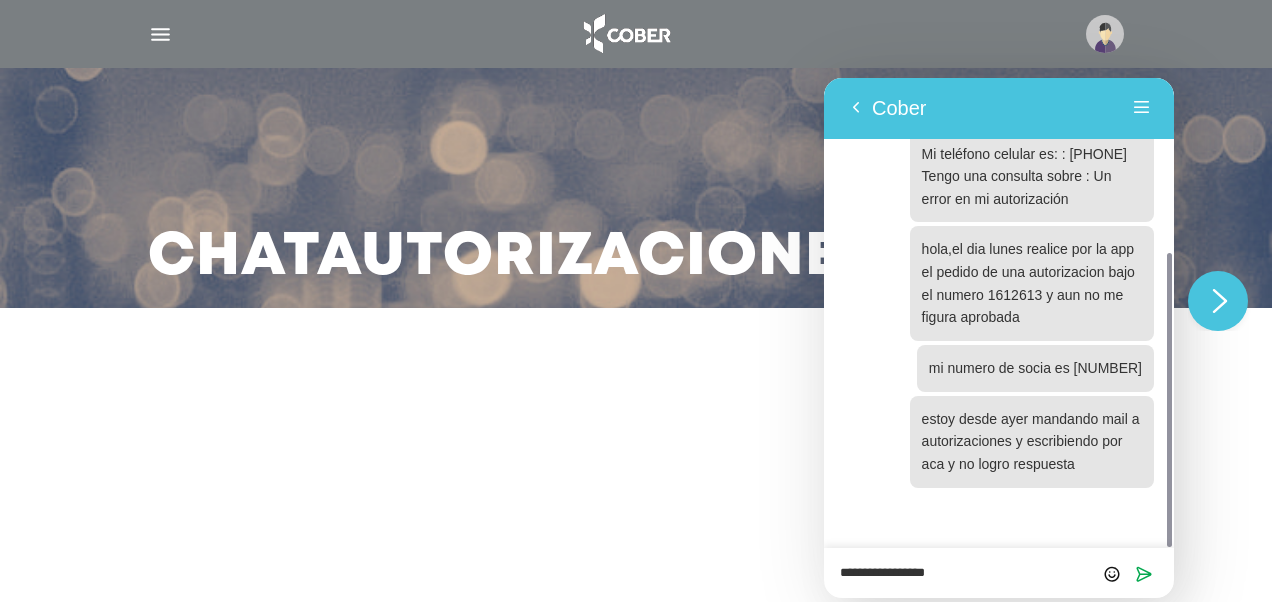 type on "**********" 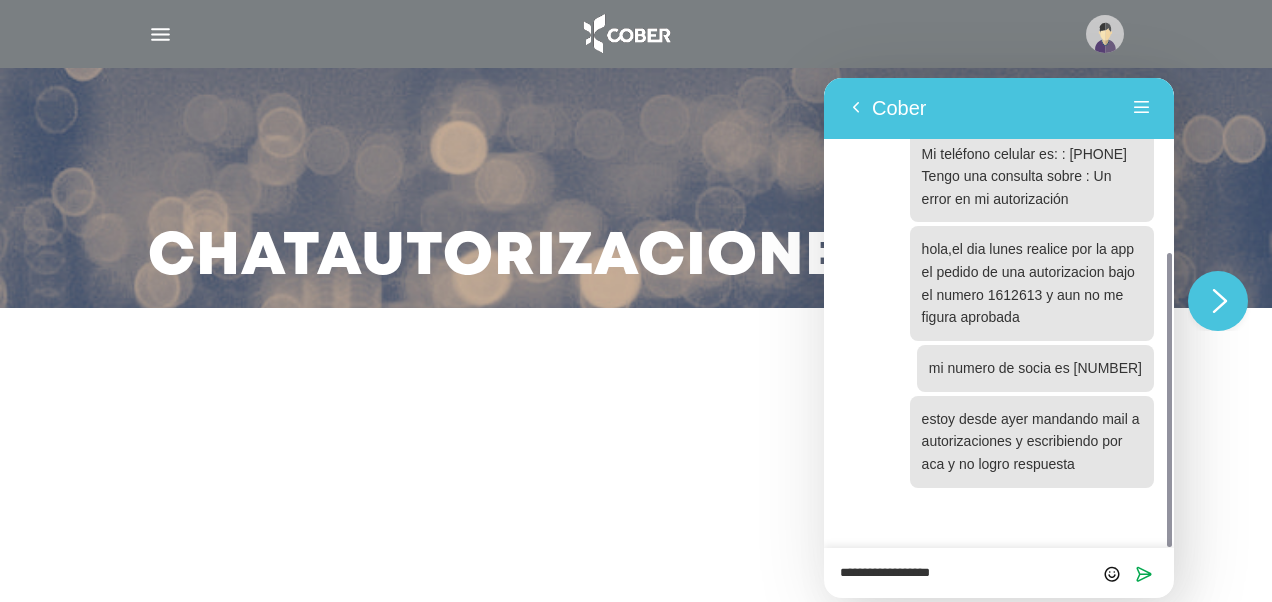 type 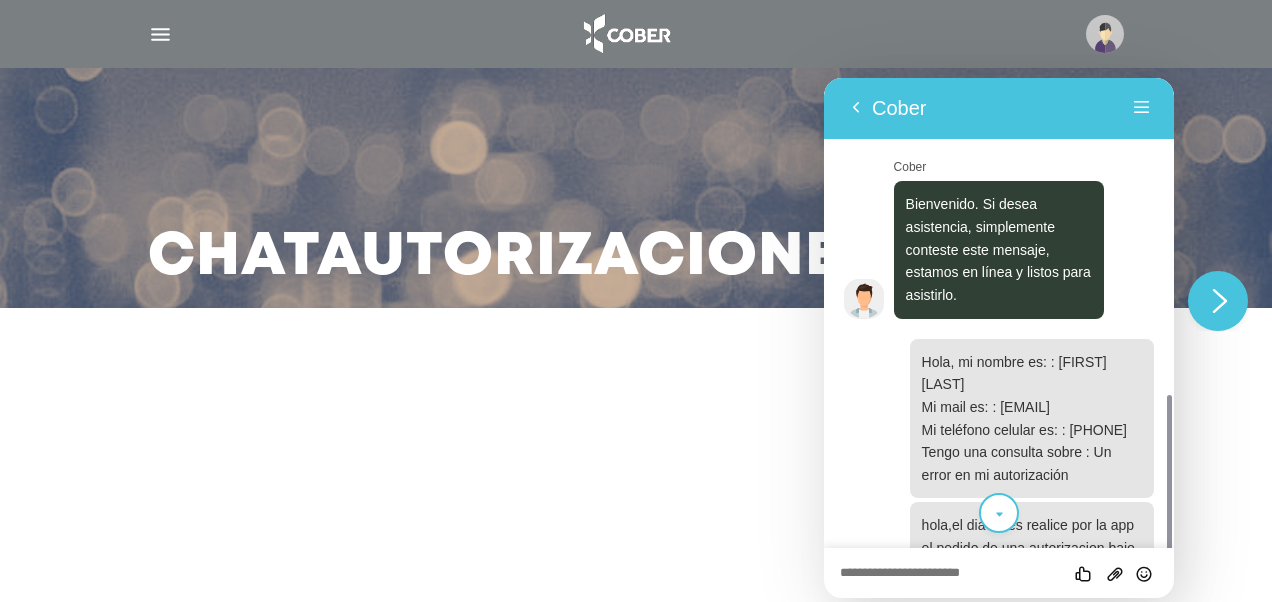 scroll, scrollTop: 328, scrollLeft: 0, axis: vertical 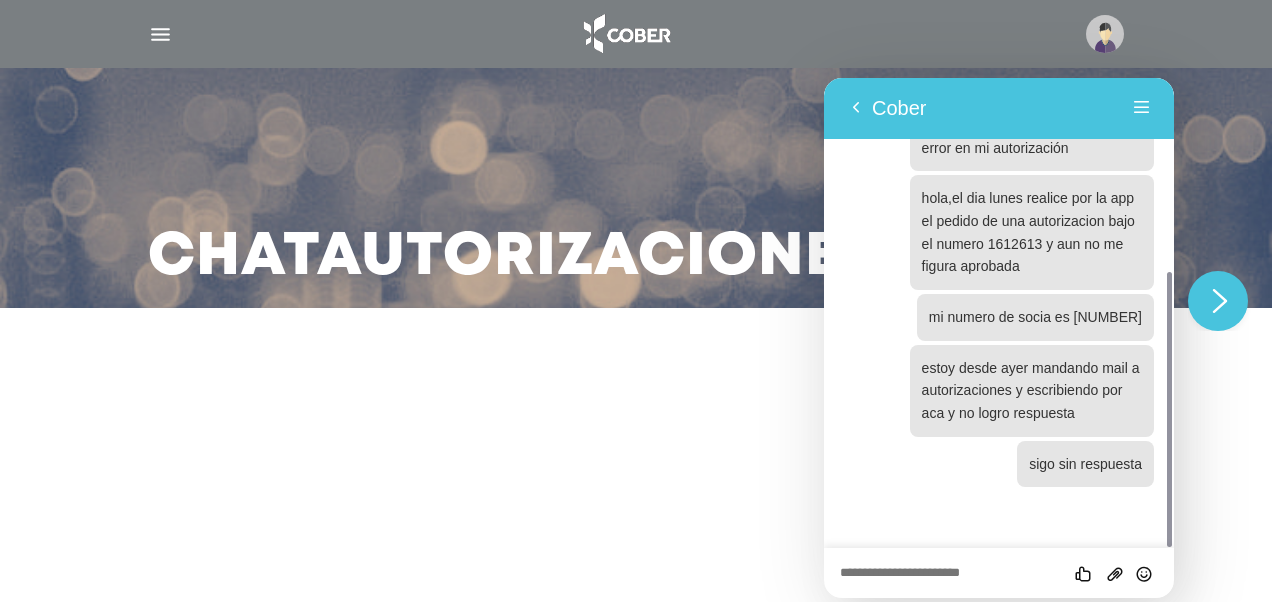 click on "Chat  Autorizaciones" at bounding box center [636, 301] 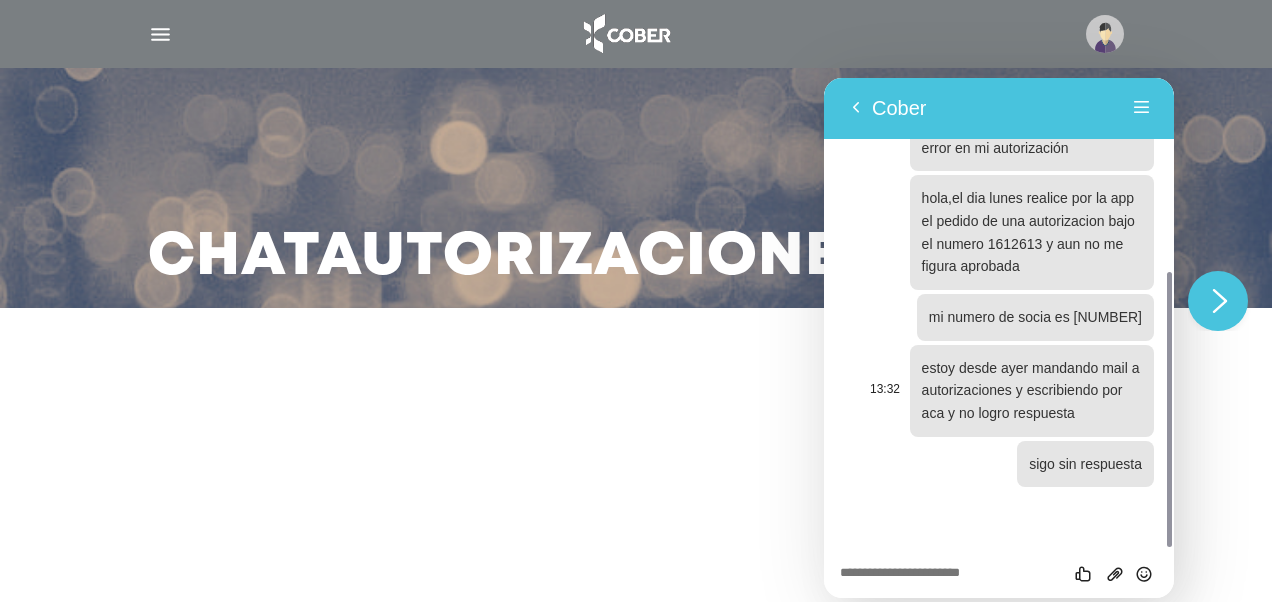 scroll, scrollTop: 0, scrollLeft: 0, axis: both 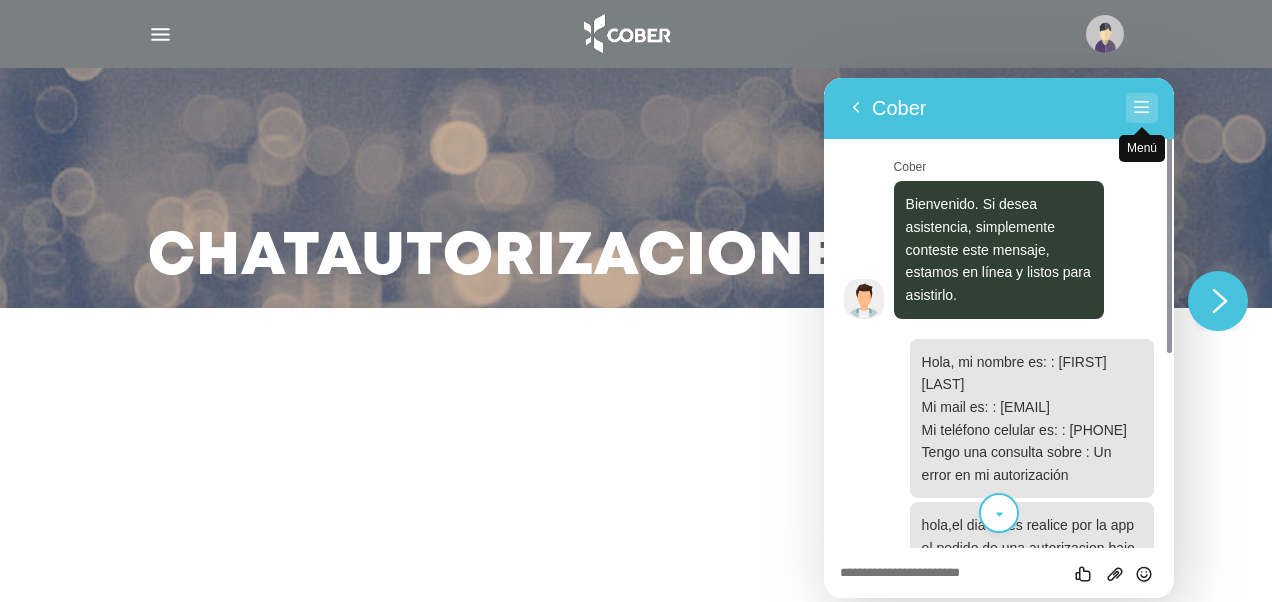 click on "Menú" at bounding box center (1142, 108) 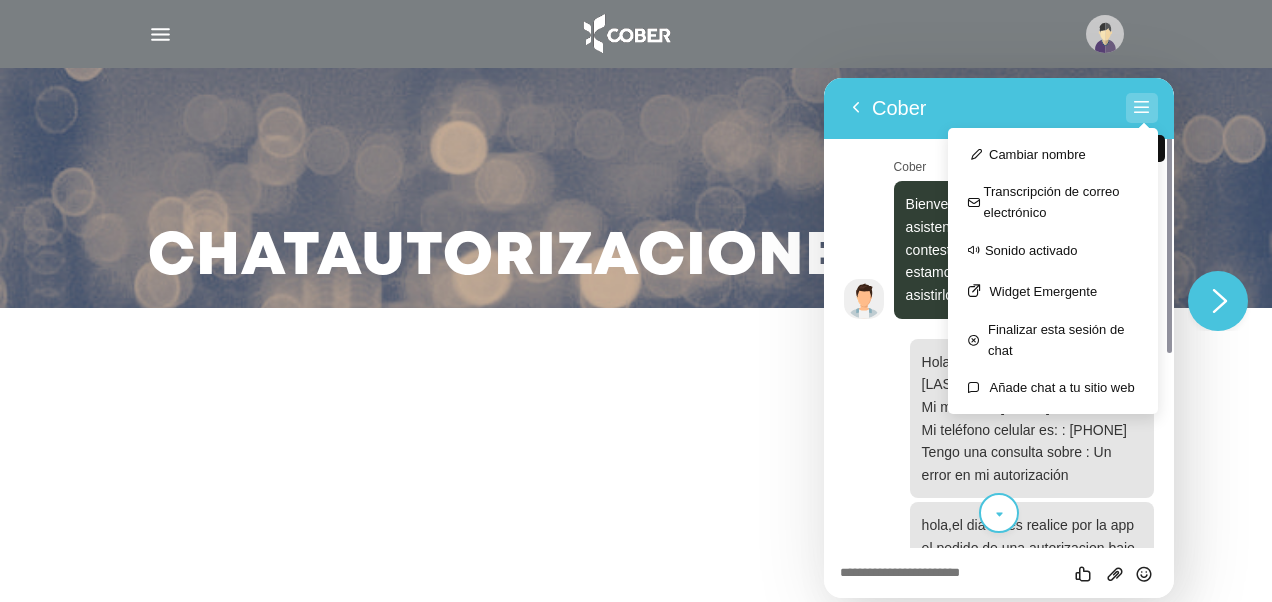 click on "Menú" at bounding box center (1142, 108) 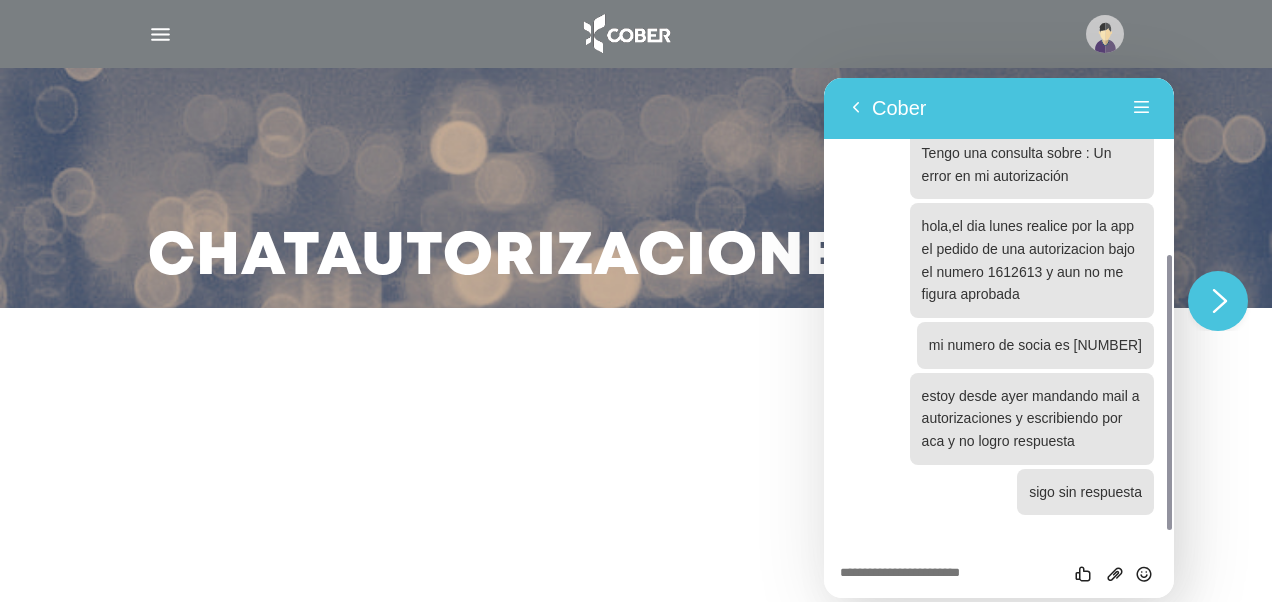 scroll, scrollTop: 328, scrollLeft: 0, axis: vertical 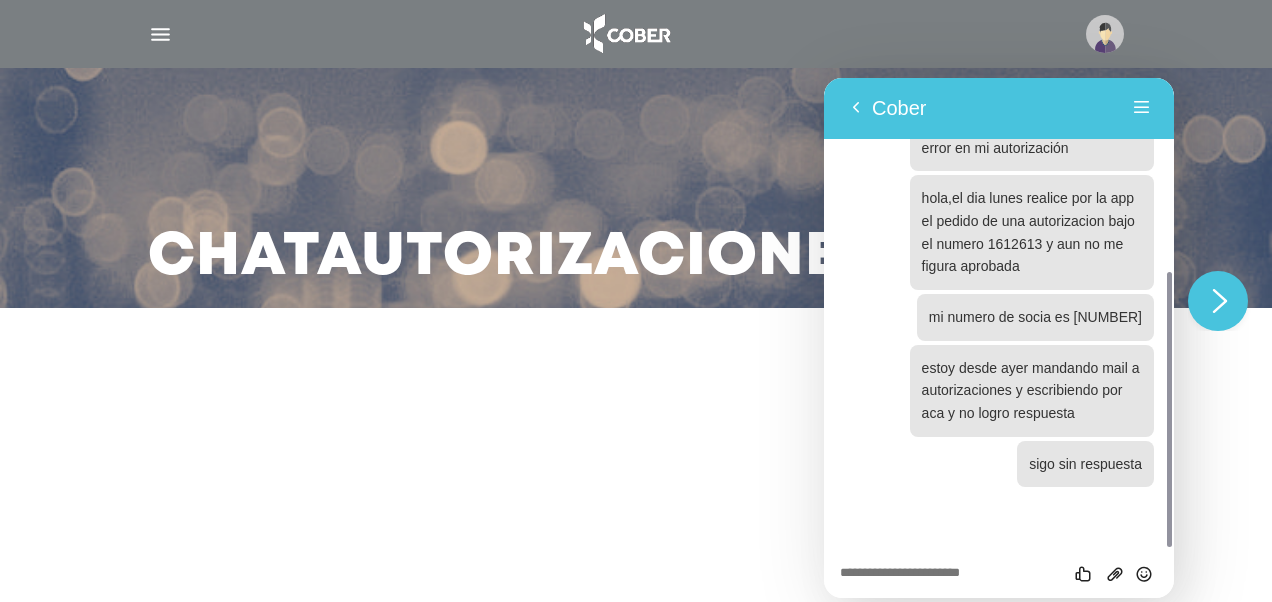 click on "Chat  Autorizaciones" at bounding box center (636, 154) 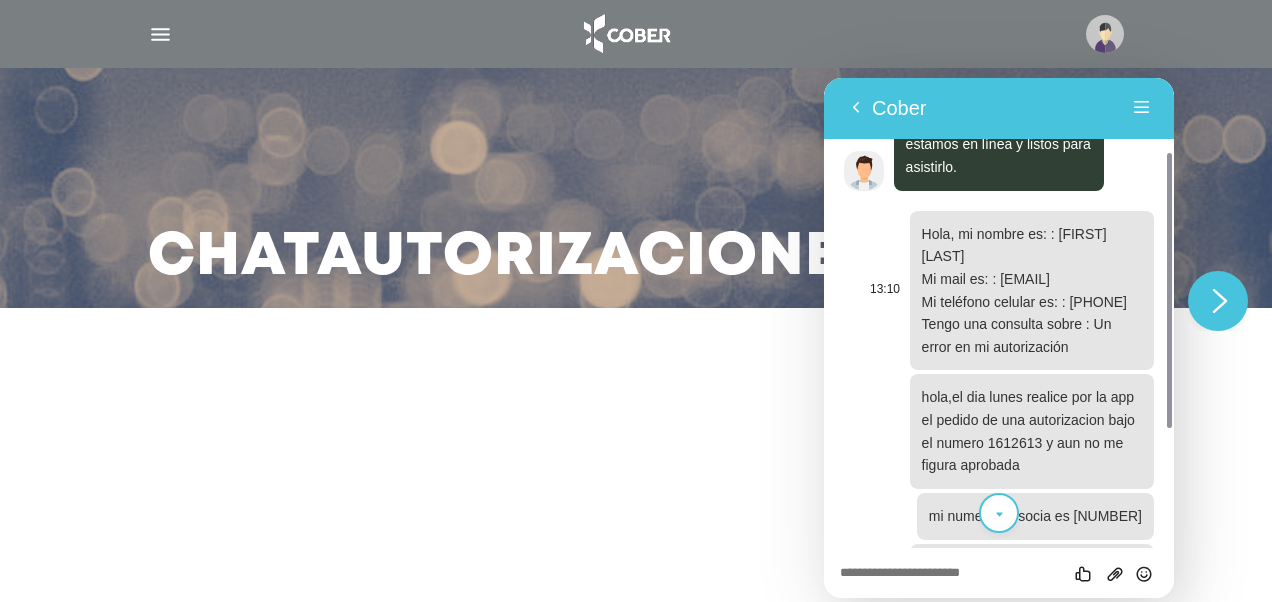 scroll, scrollTop: 328, scrollLeft: 0, axis: vertical 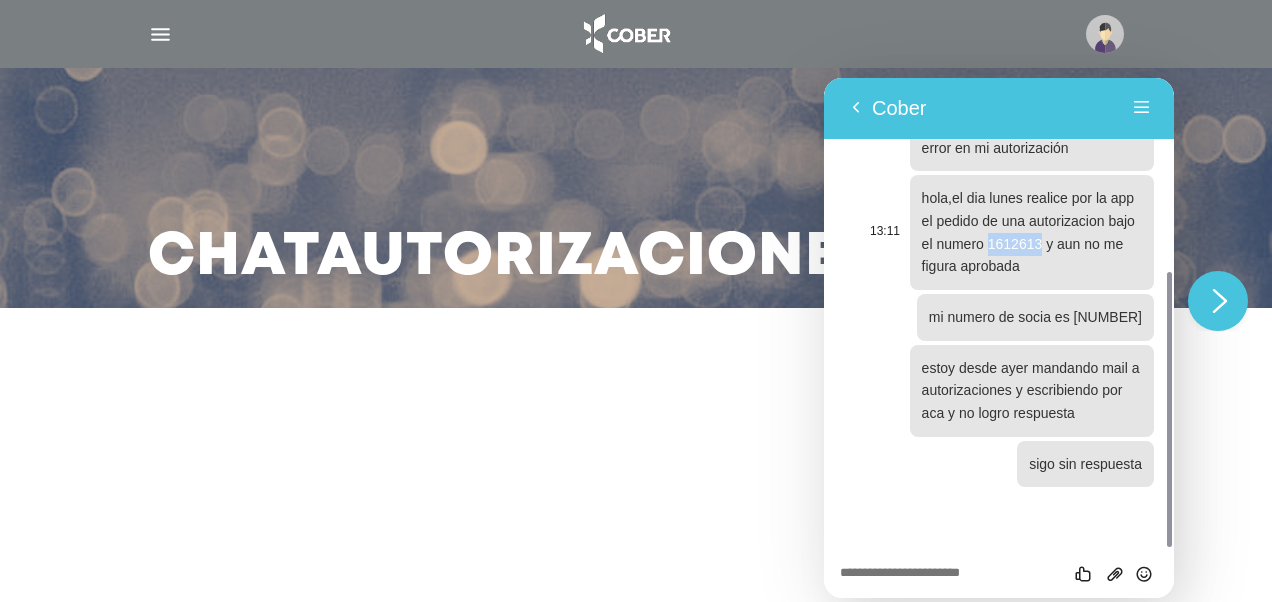 drag, startPoint x: 990, startPoint y: 283, endPoint x: 1043, endPoint y: 288, distance: 53.235325 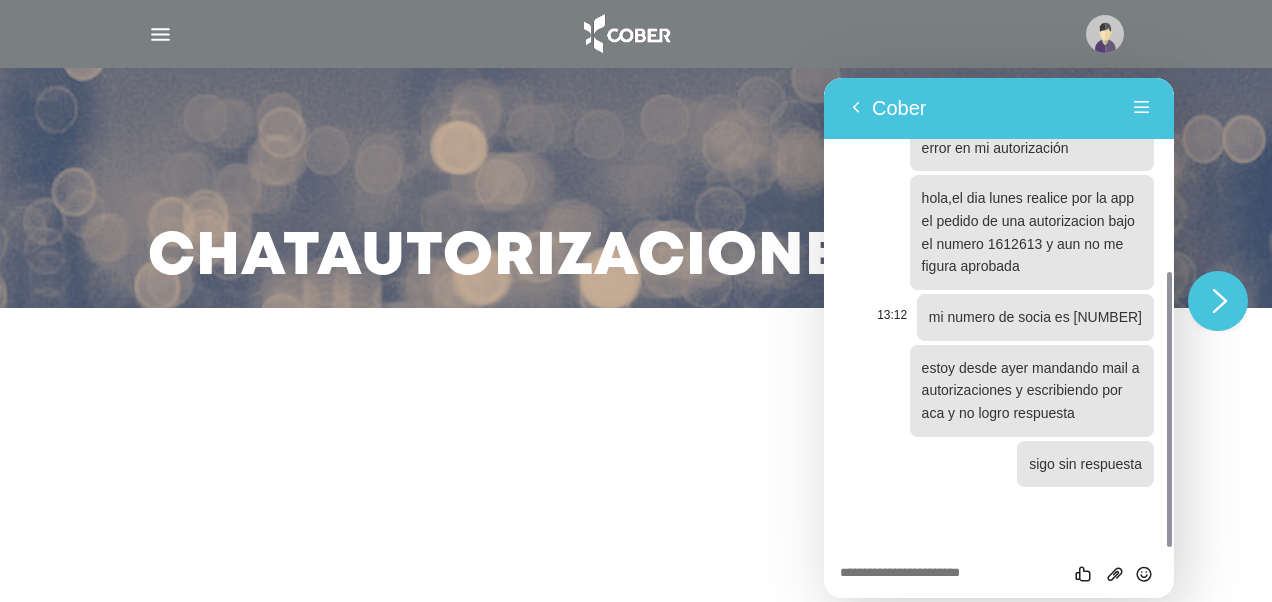 click on "mi numero de socia es [NUMBER]" at bounding box center (1035, 317) 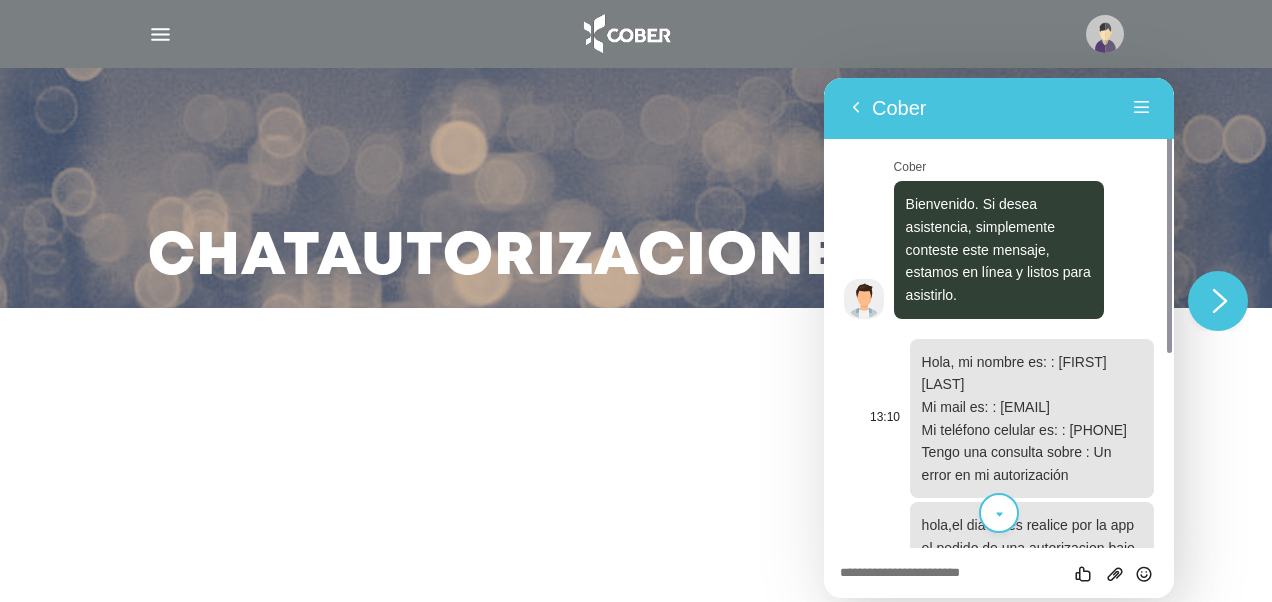 scroll, scrollTop: 0, scrollLeft: 0, axis: both 